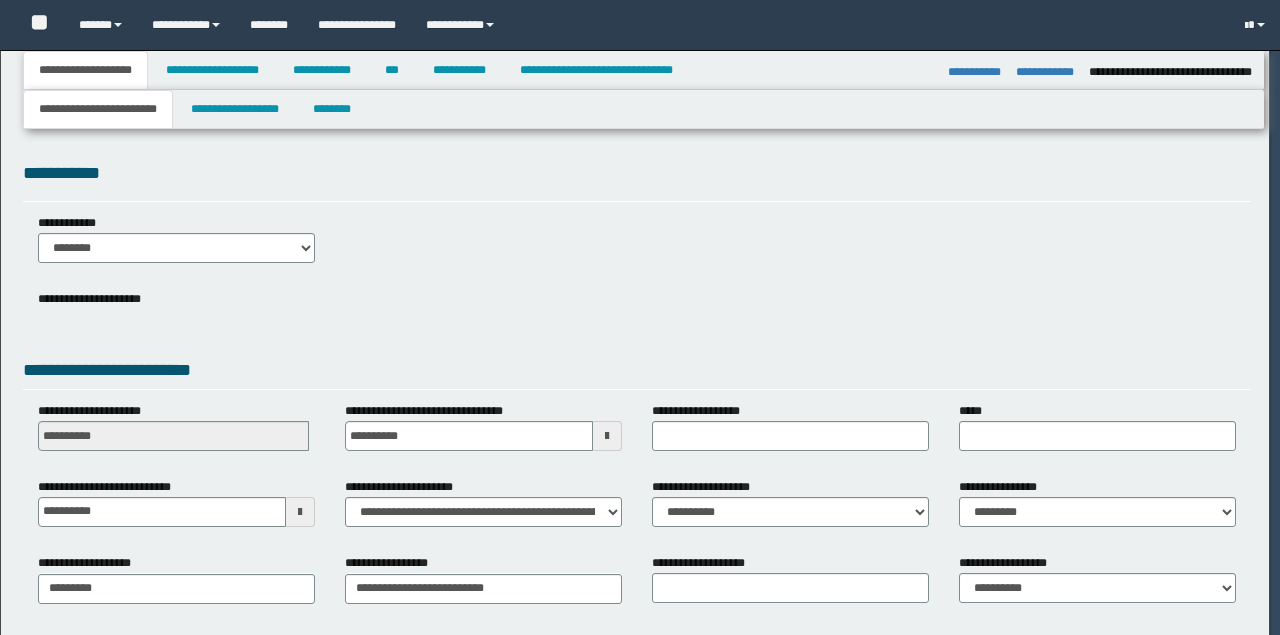 select on "*" 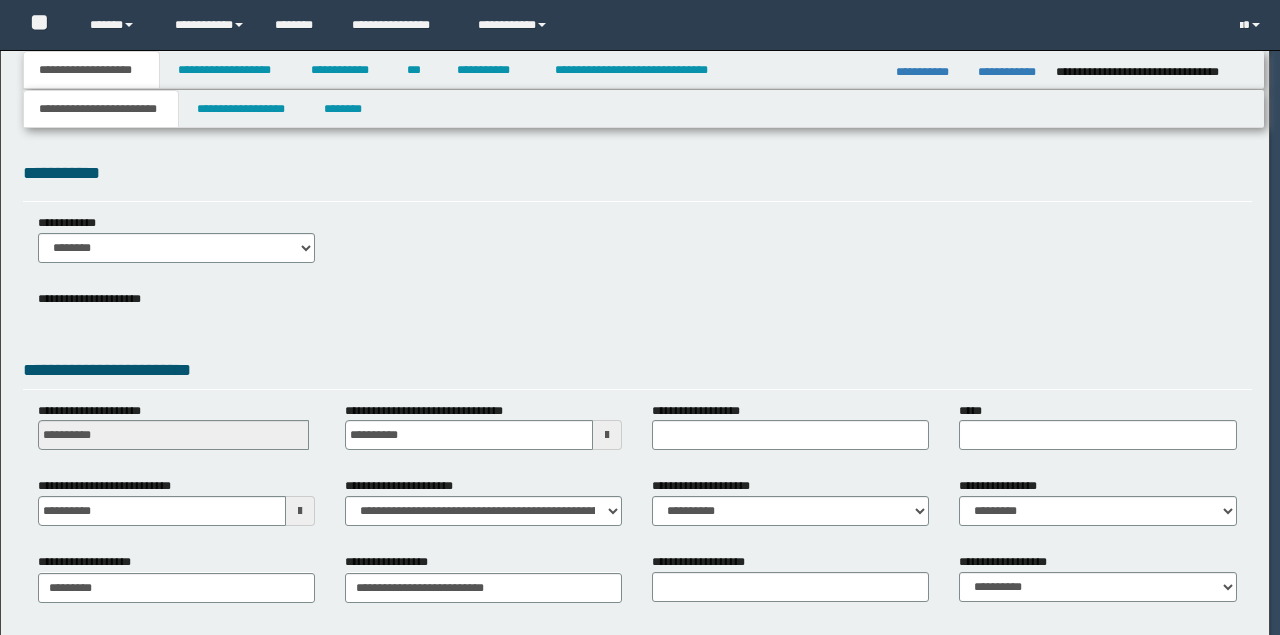 scroll, scrollTop: 0, scrollLeft: 0, axis: both 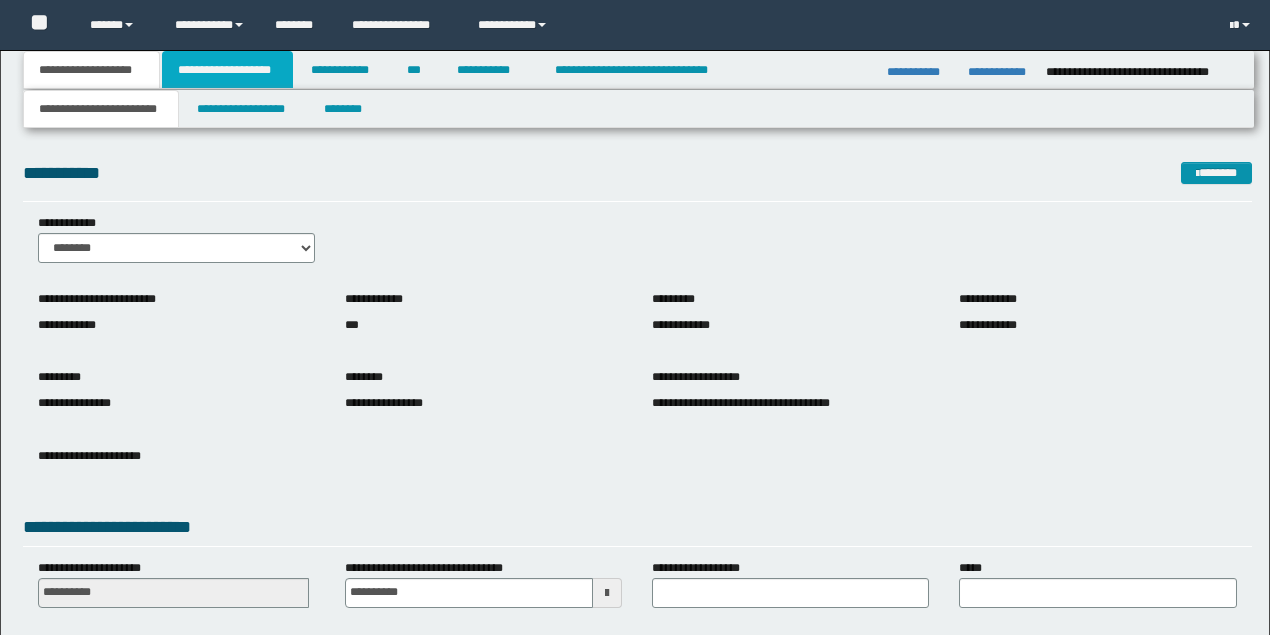 click on "**********" at bounding box center [227, 70] 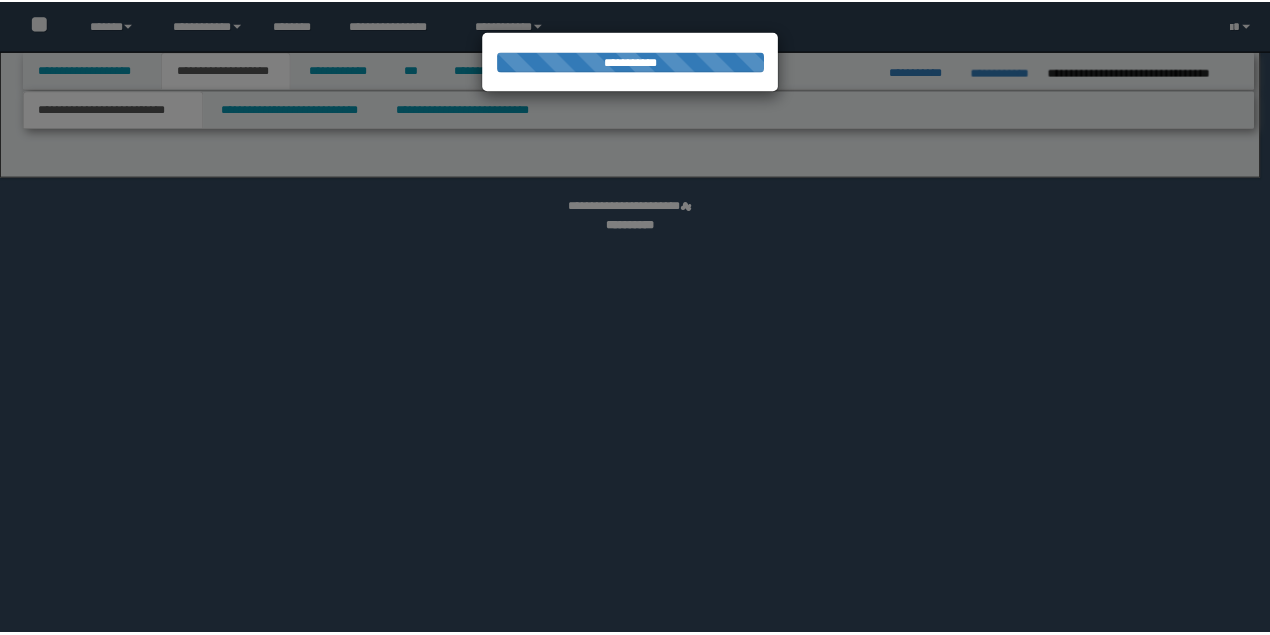 scroll, scrollTop: 0, scrollLeft: 0, axis: both 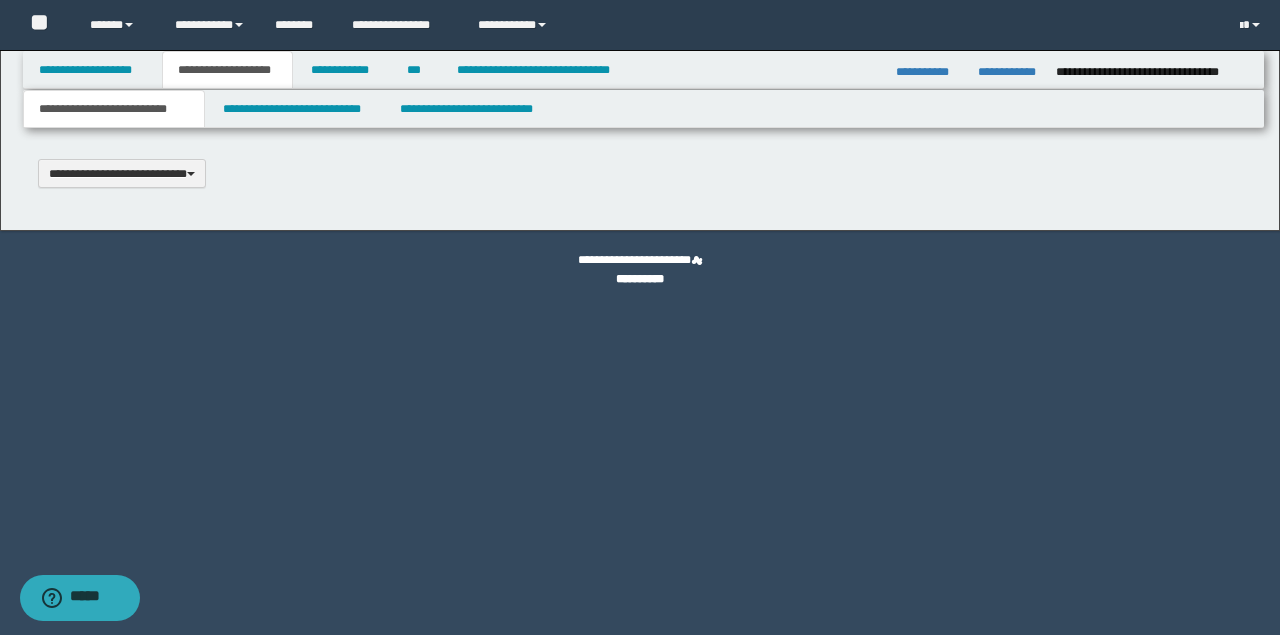 type 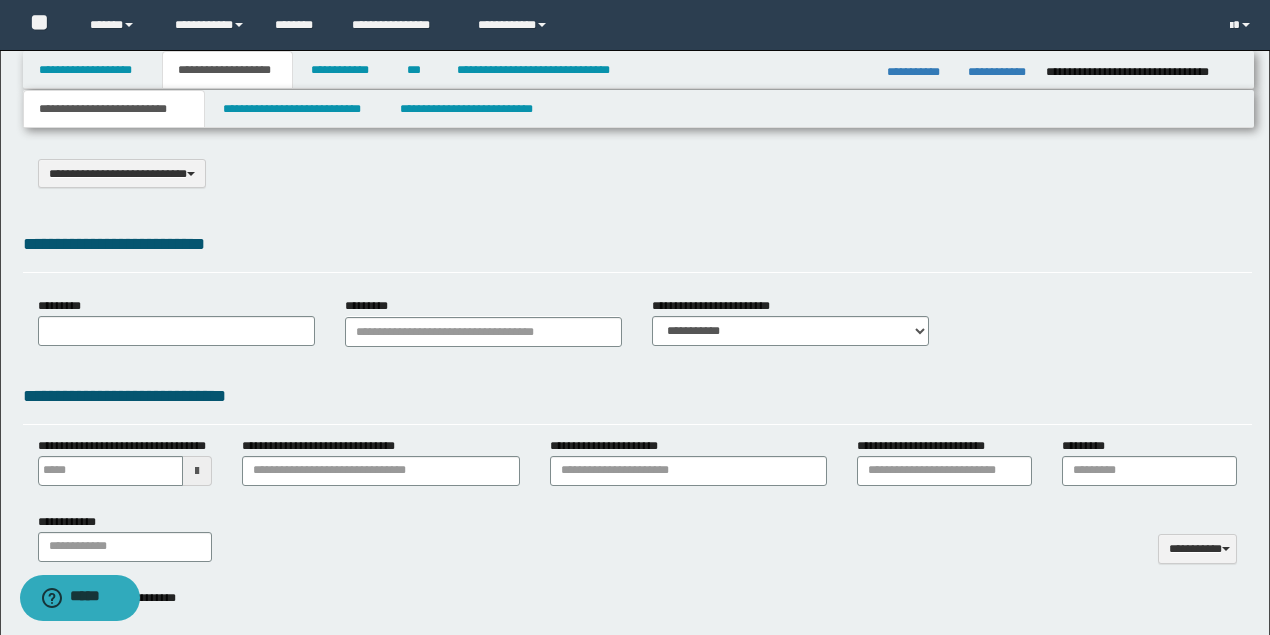 type on "**********" 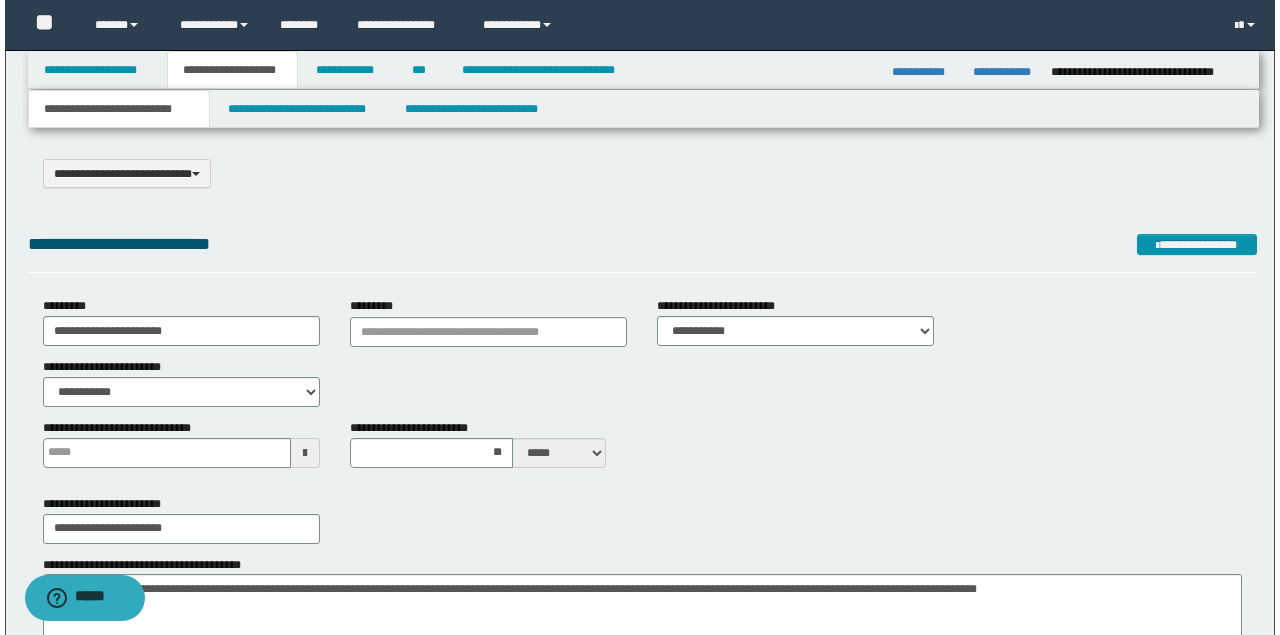 scroll, scrollTop: 0, scrollLeft: 0, axis: both 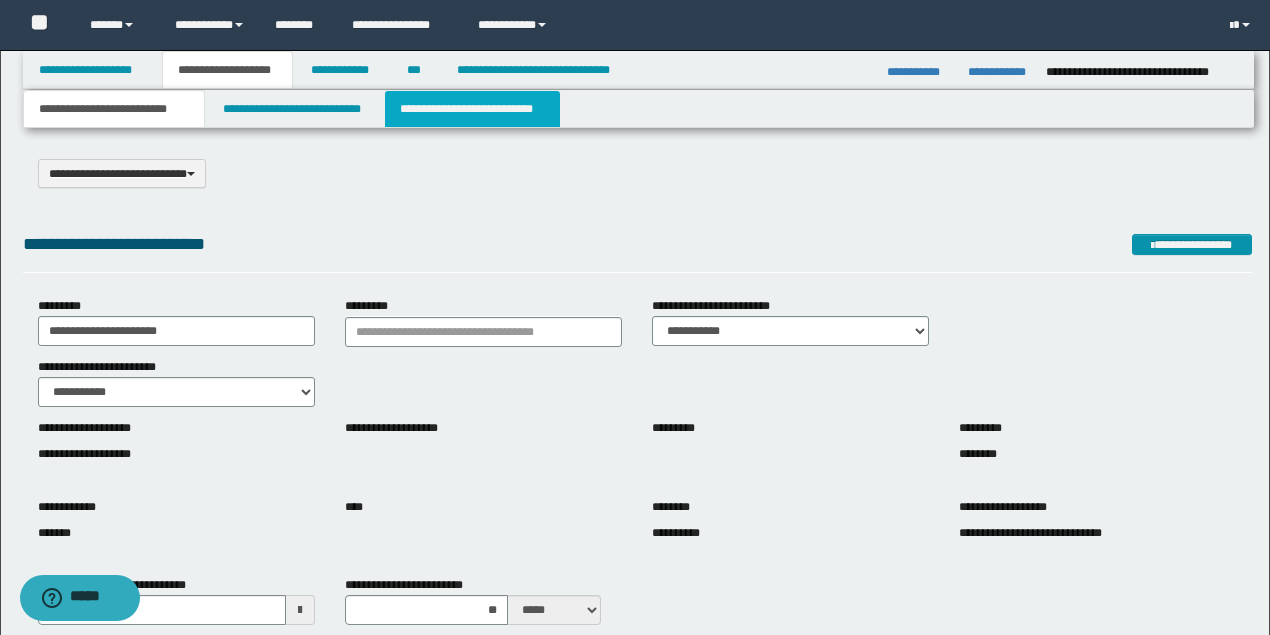 click on "**********" at bounding box center [472, 109] 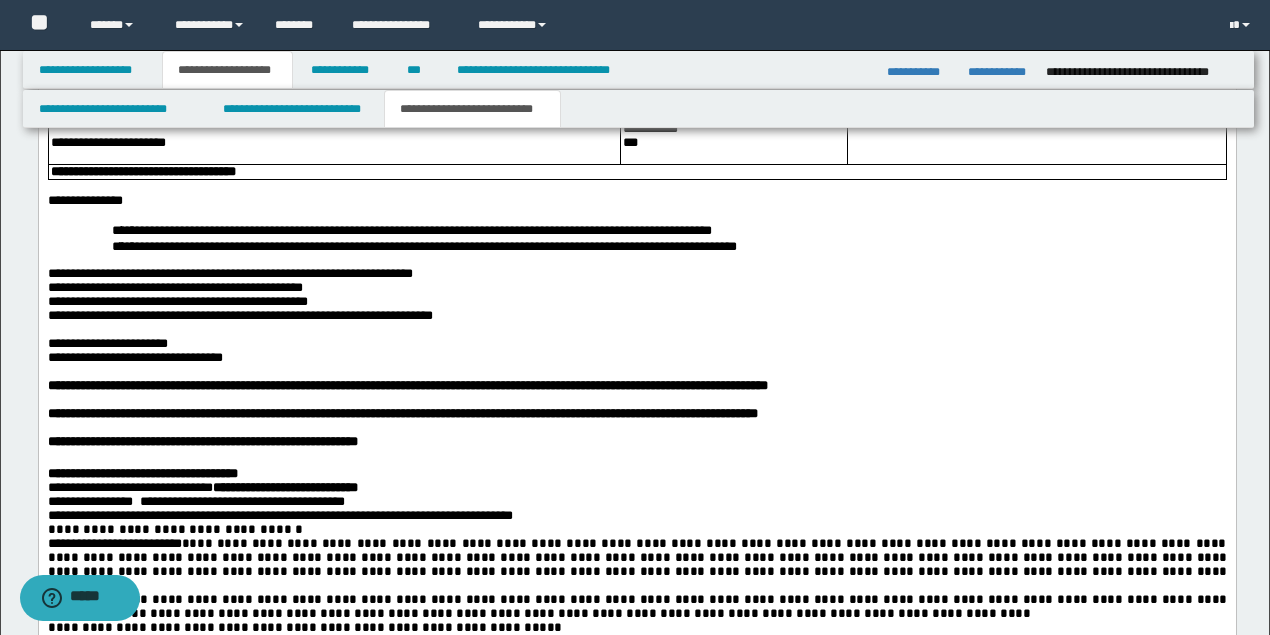 scroll, scrollTop: 2066, scrollLeft: 0, axis: vertical 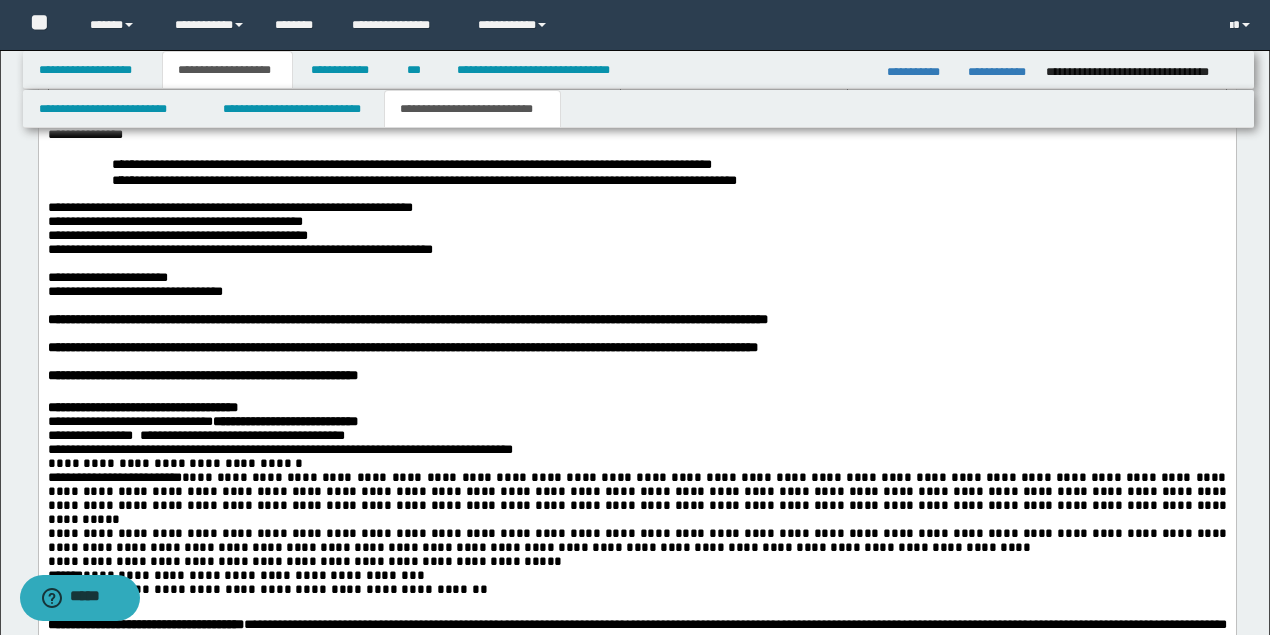 click on "**********" at bounding box center (239, 250) 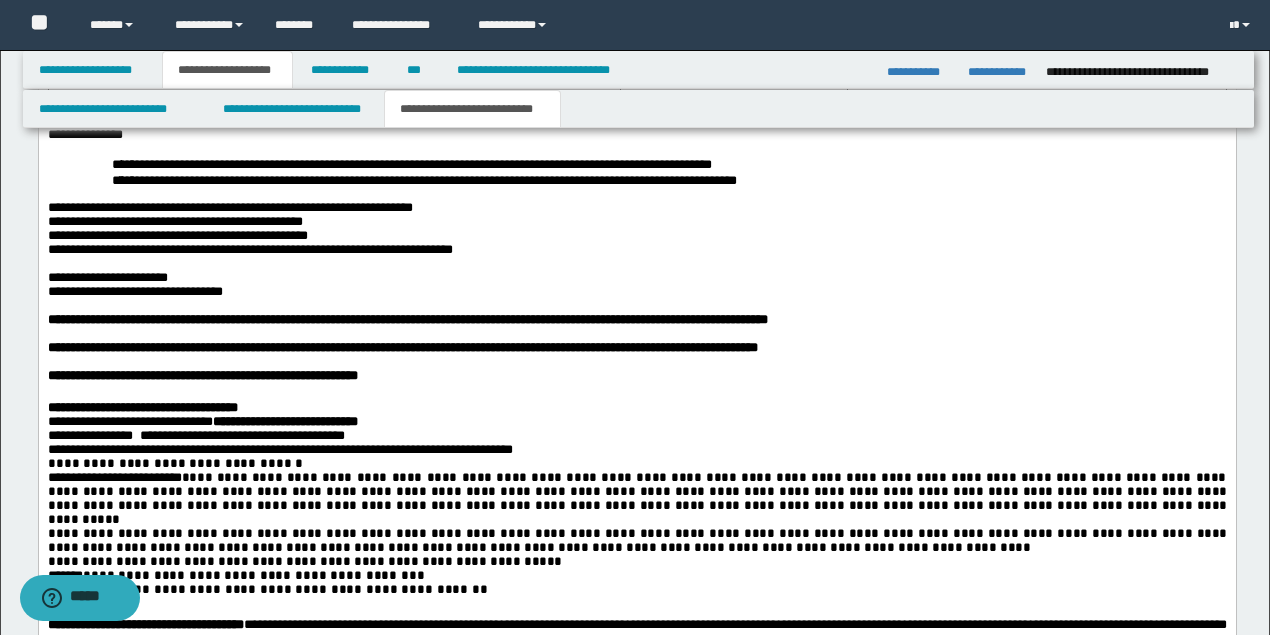 click on "**********" at bounding box center (229, 208) 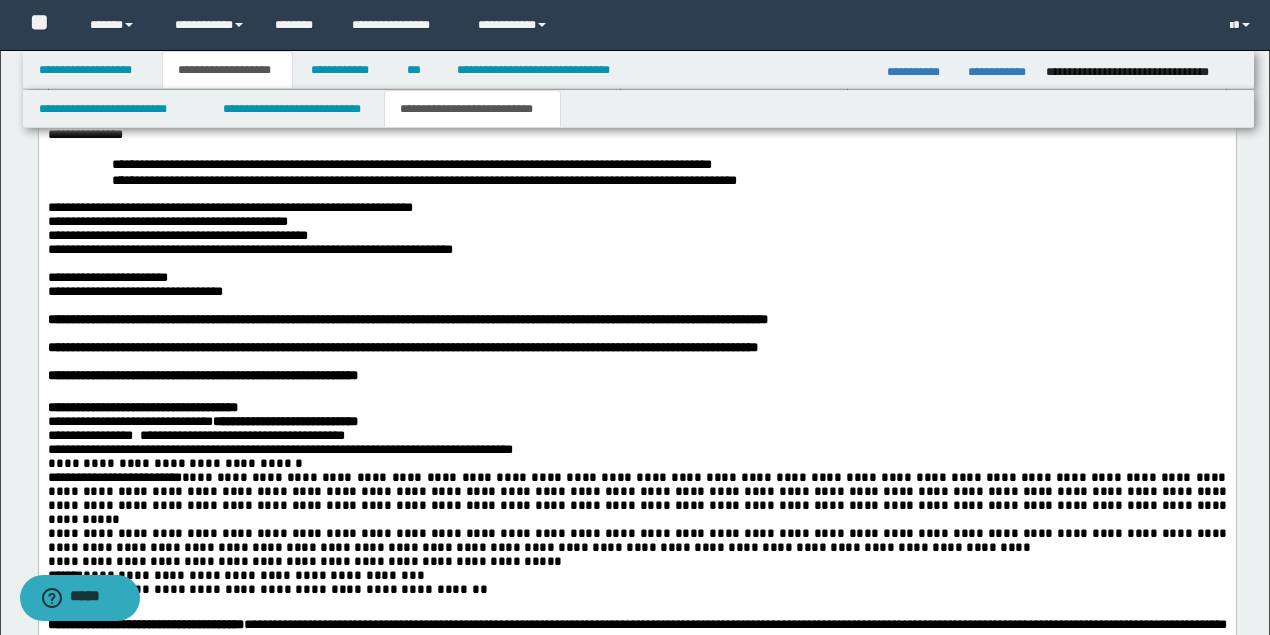 click on "**********" at bounding box center [177, 236] 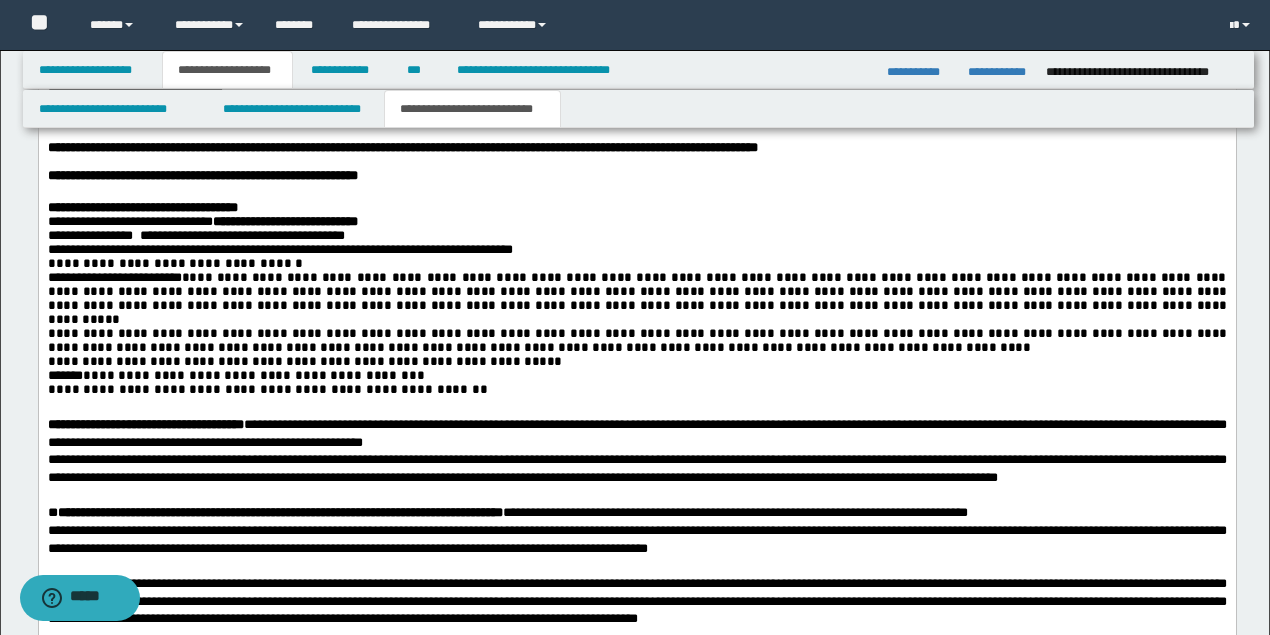 scroll, scrollTop: 2333, scrollLeft: 0, axis: vertical 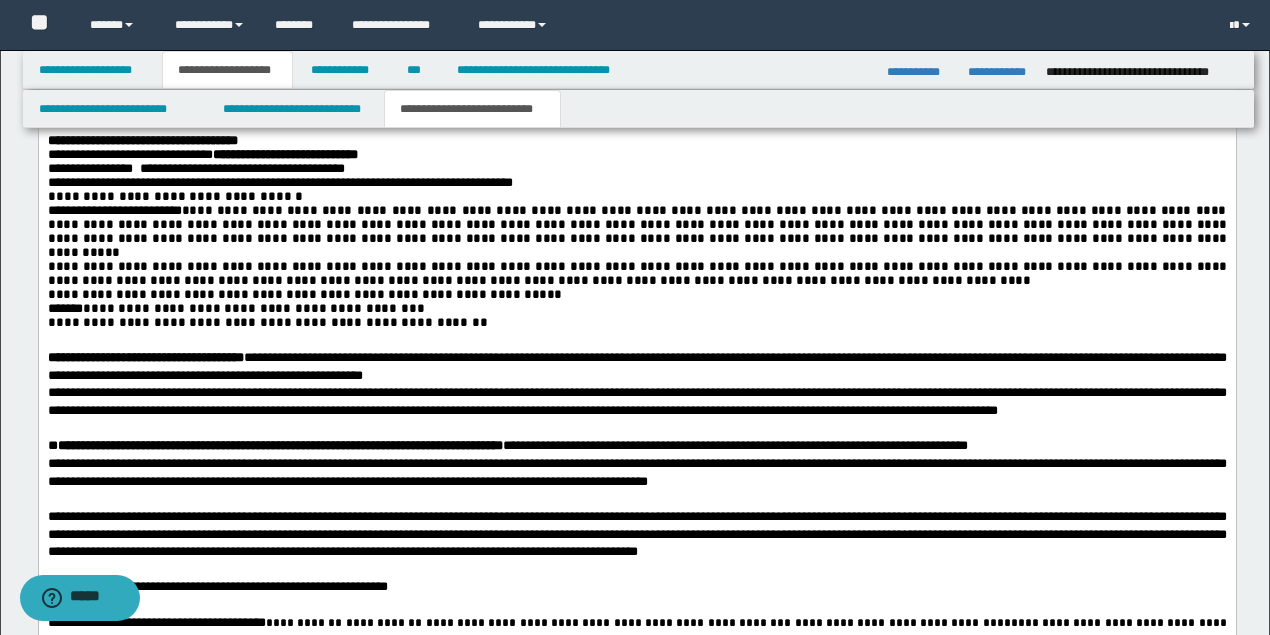 click on "**********" at bounding box center [279, 183] 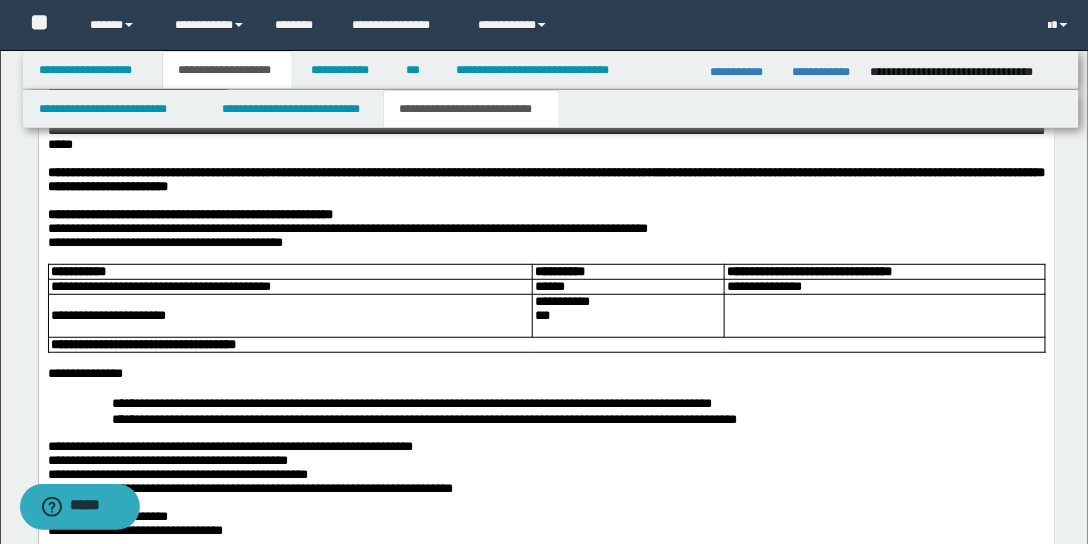 scroll, scrollTop: 2161, scrollLeft: 0, axis: vertical 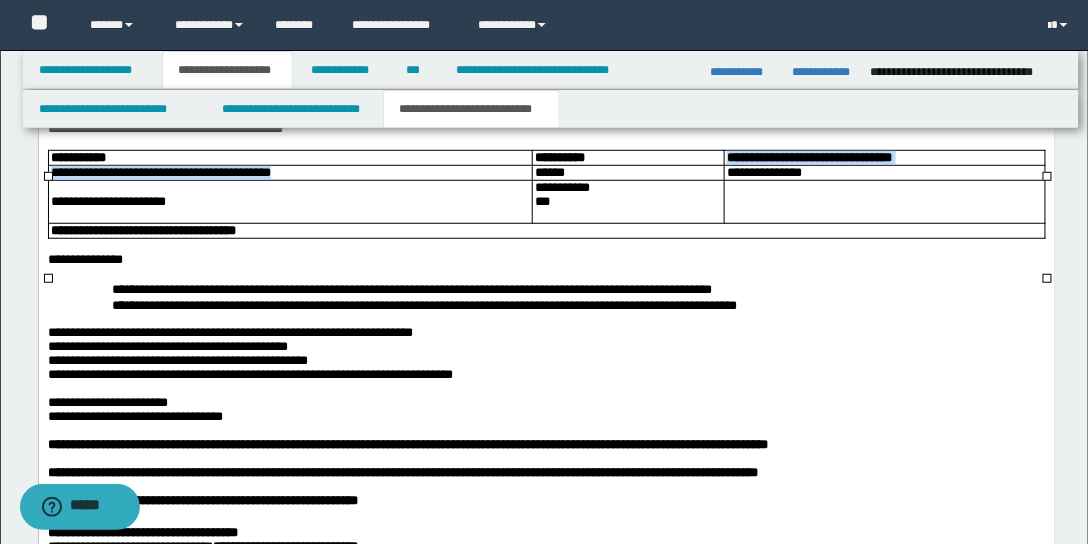 drag, startPoint x: 525, startPoint y: 202, endPoint x: 675, endPoint y: 189, distance: 150.56229 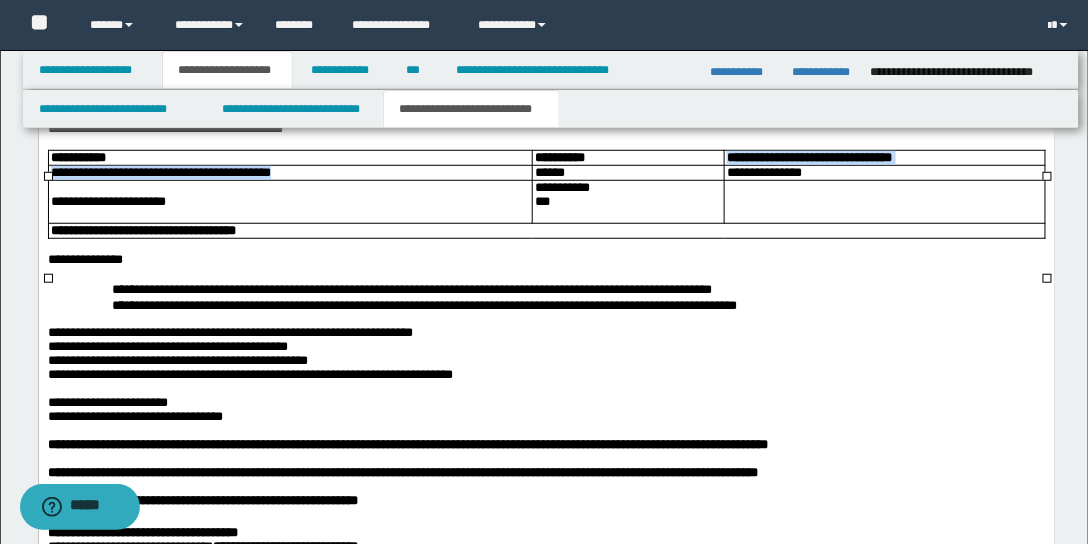 click on "[FIRST] [LAST] [ADDRESS] [CITY] [STATE] [POSTAL_CODE] [COUNTRY] [PHONE]" at bounding box center (546, 195) 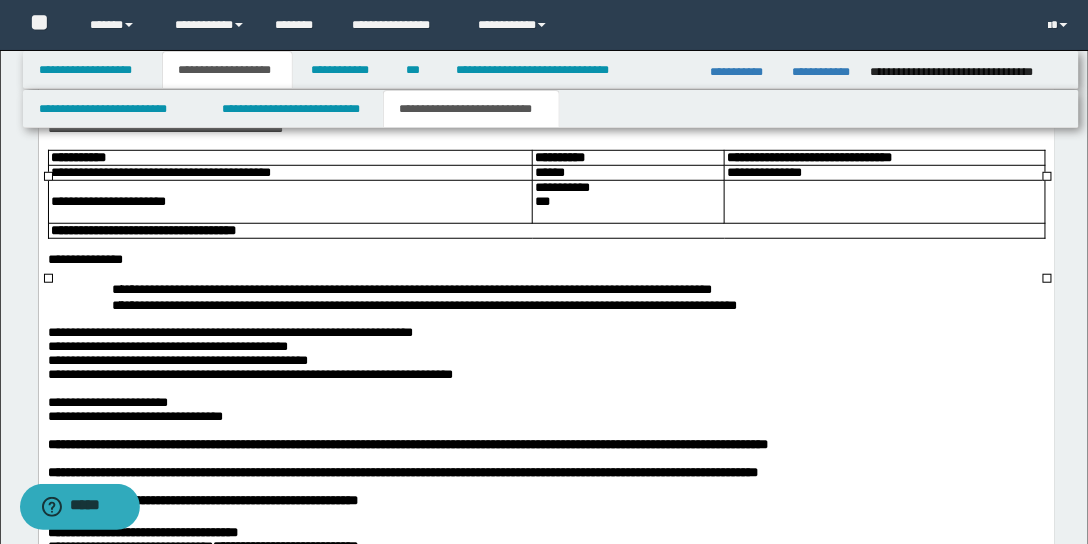 click on "**********" at bounding box center [289, 202] 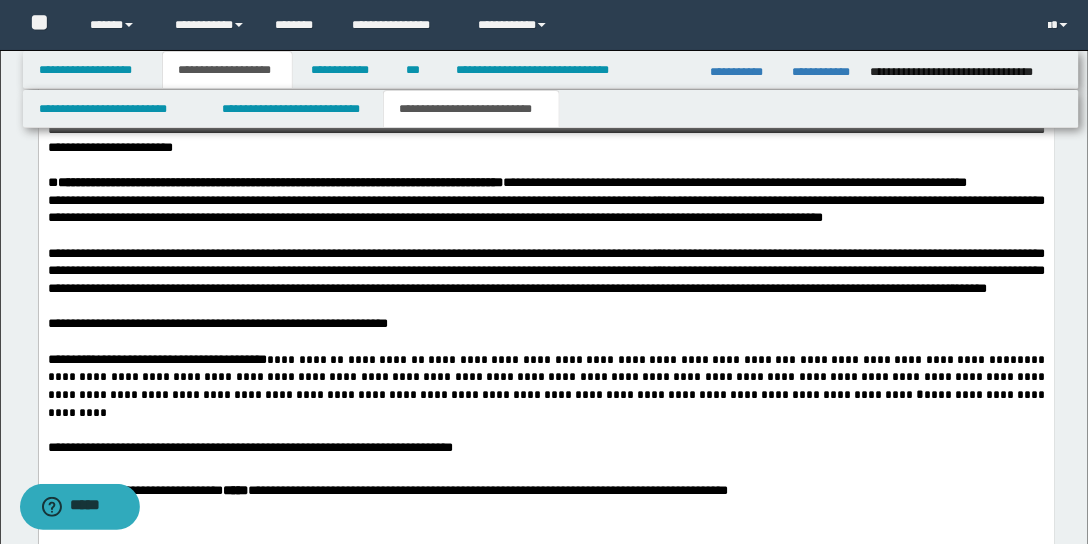 scroll, scrollTop: 2904, scrollLeft: 0, axis: vertical 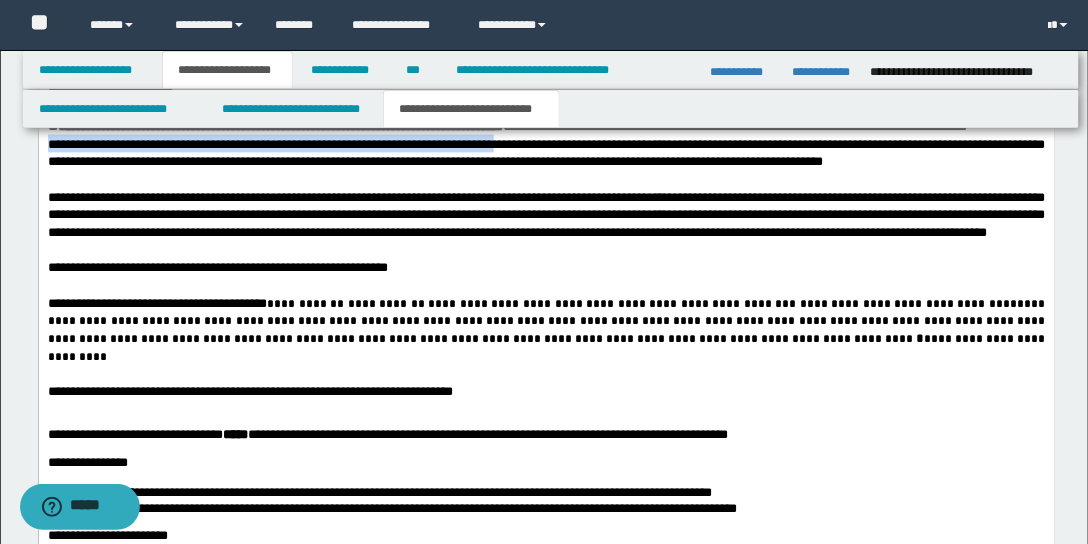 drag, startPoint x: 557, startPoint y: 216, endPoint x: 836, endPoint y: 206, distance: 279.17917 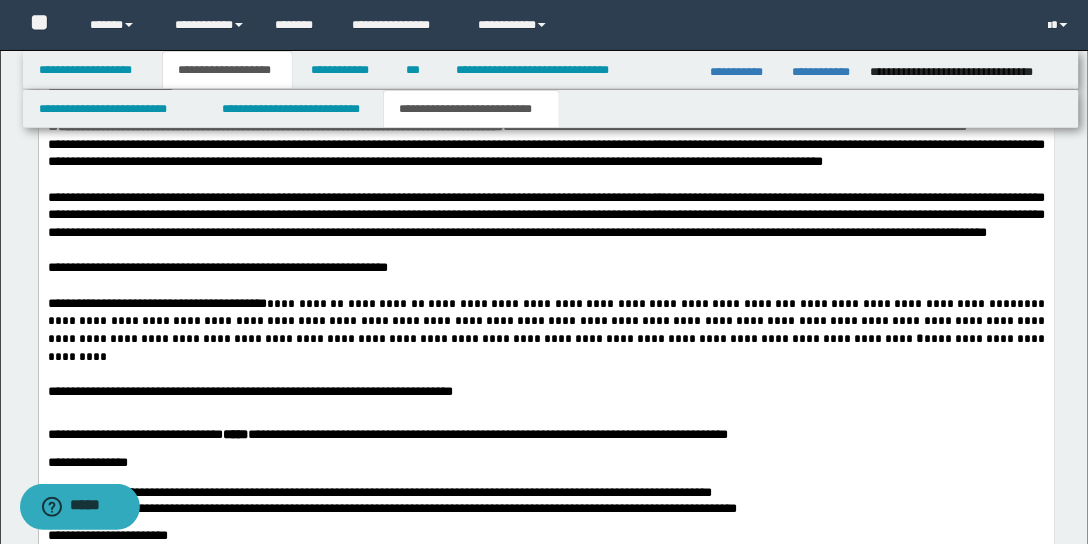 click on "**********" at bounding box center (546, 154) 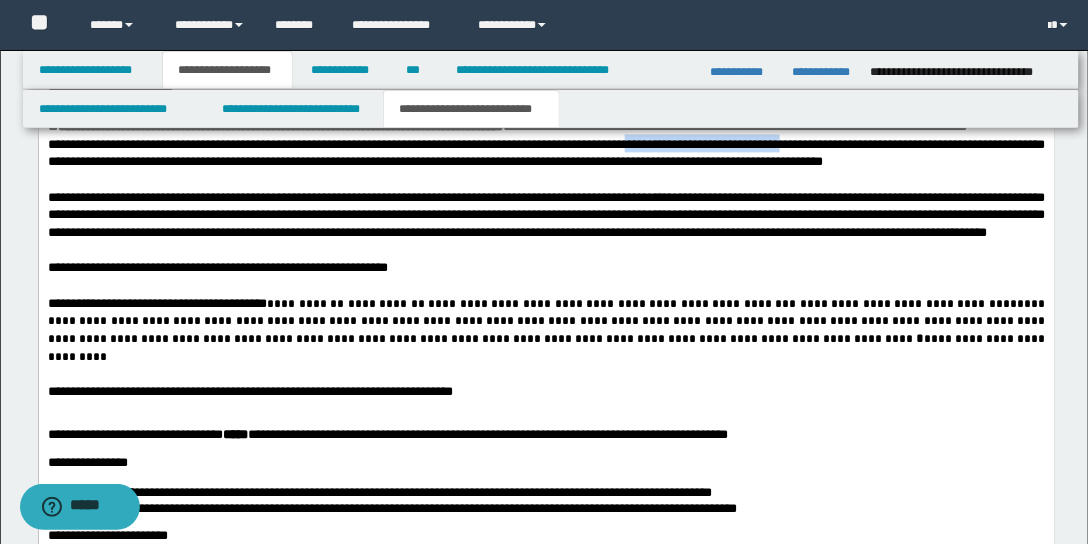 drag, startPoint x: 692, startPoint y: 224, endPoint x: 868, endPoint y: 227, distance: 176.02557 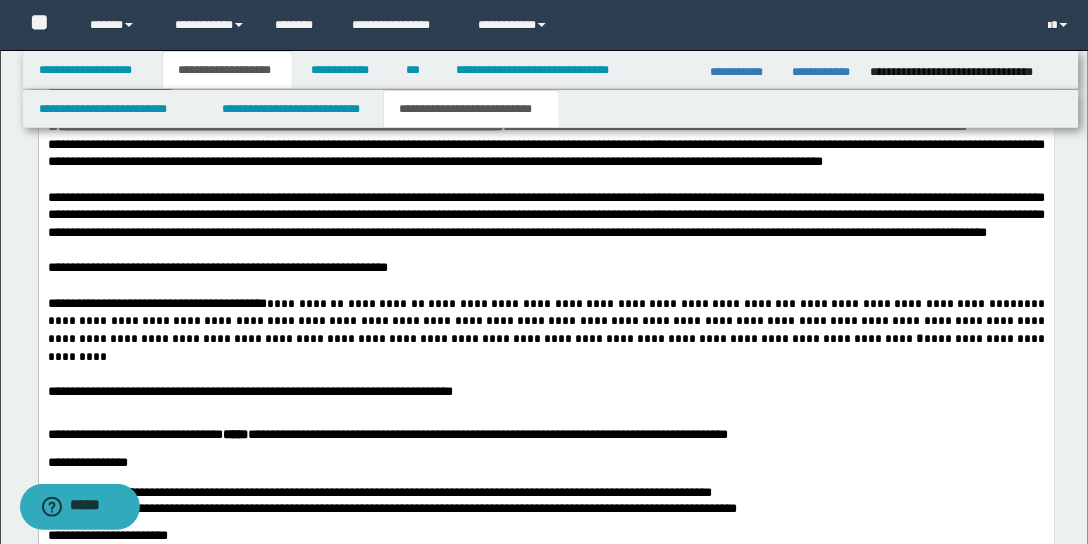click on "**********" at bounding box center (546, 216) 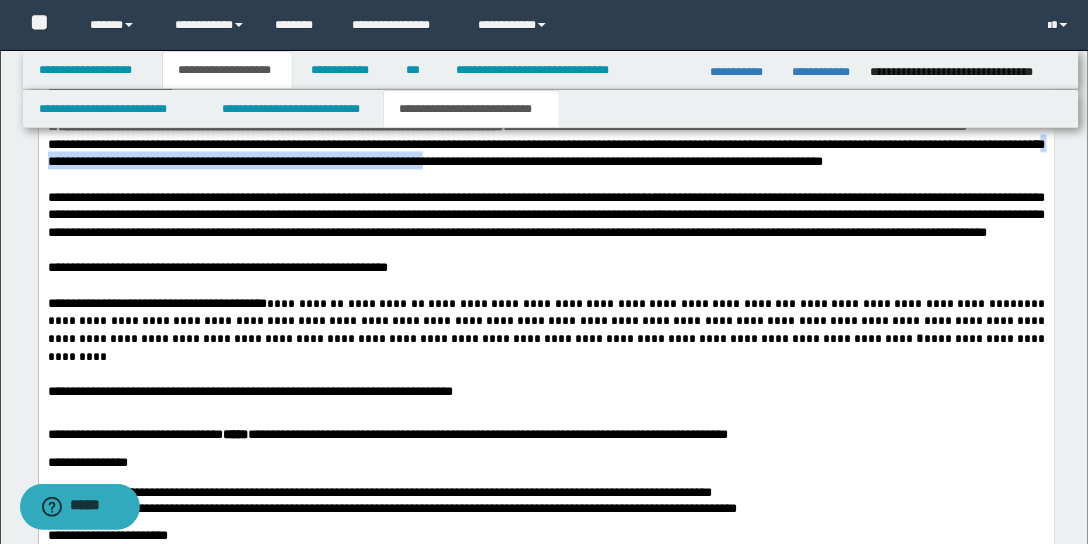 drag, startPoint x: 138, startPoint y: 238, endPoint x: 556, endPoint y: 246, distance: 418.07654 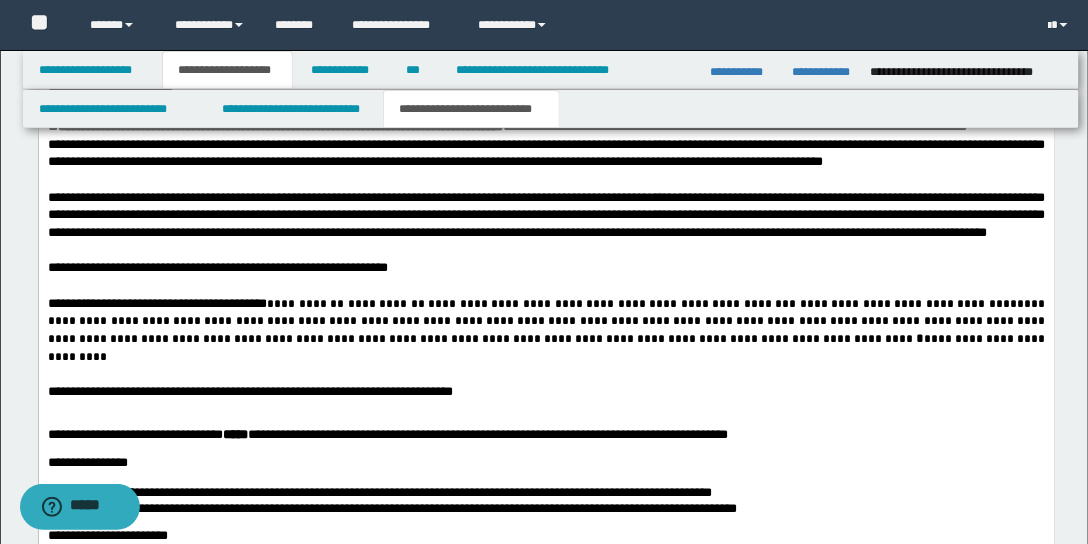 click on "**********" at bounding box center [546, 216] 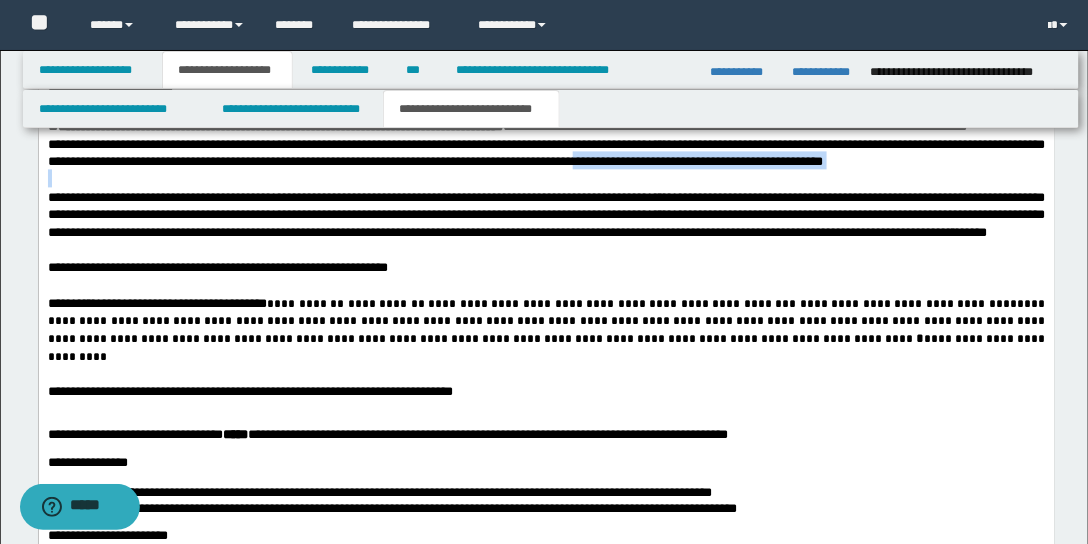 drag, startPoint x: 716, startPoint y: 247, endPoint x: 943, endPoint y: 256, distance: 227.17834 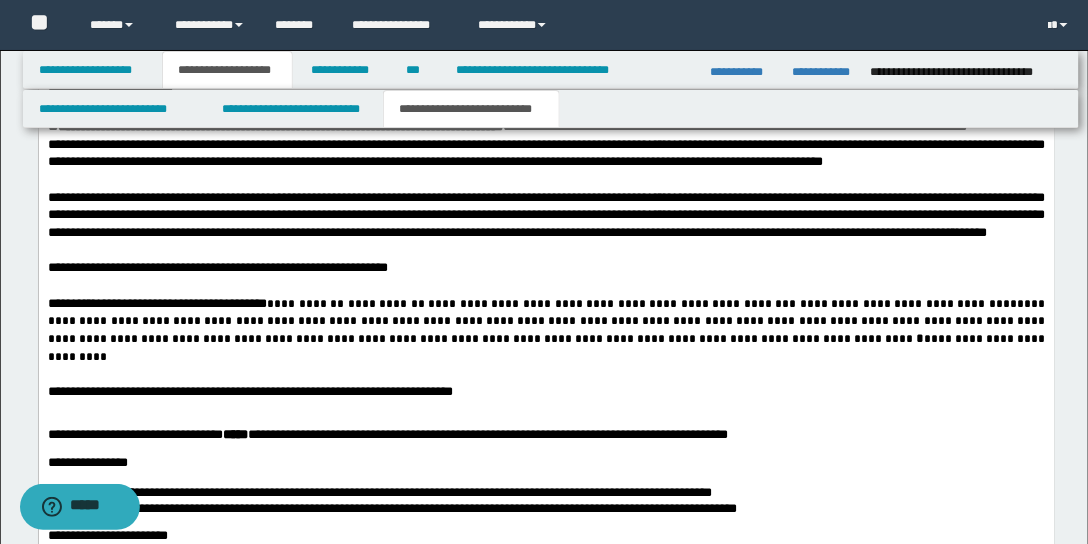 click on "**********" at bounding box center [546, 214] 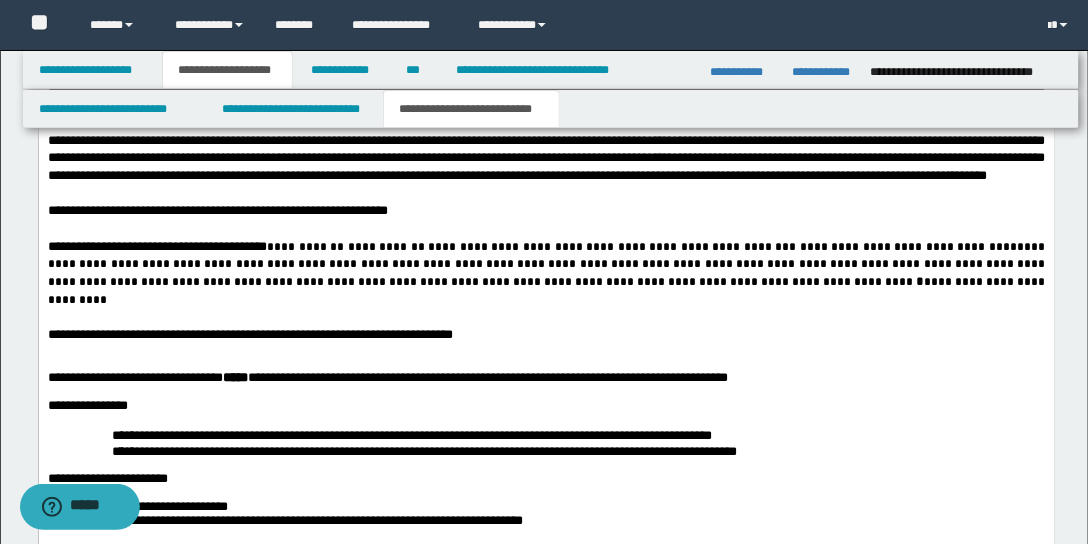 scroll, scrollTop: 2904, scrollLeft: 0, axis: vertical 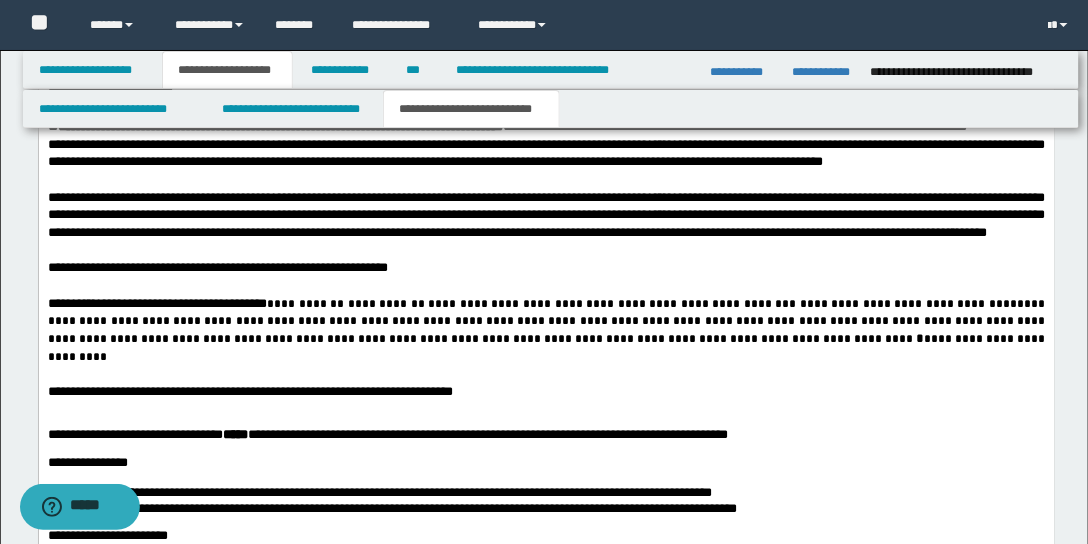 click on "[FIRST] [LAST]" at bounding box center [546, 126] 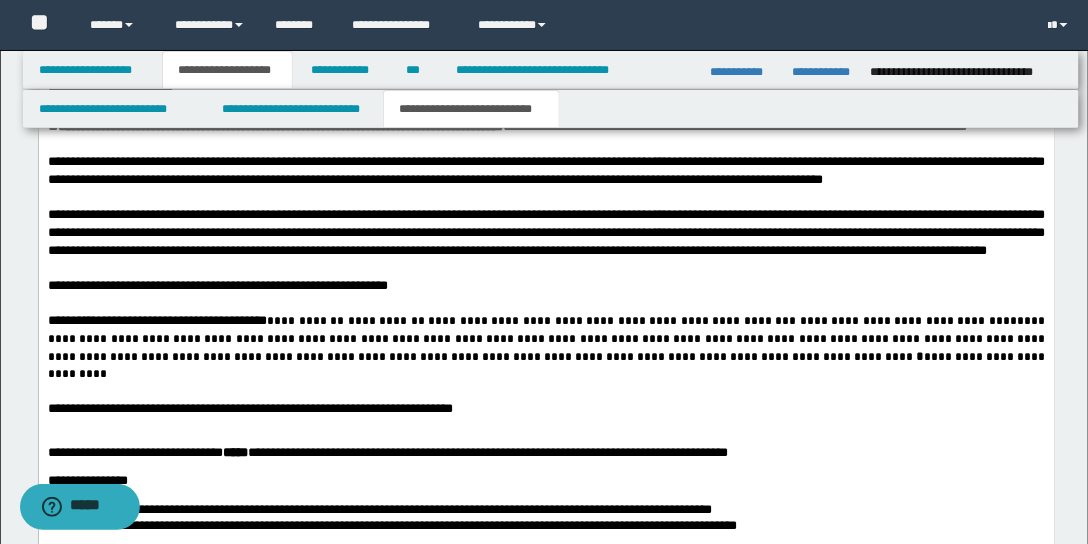 scroll, scrollTop: 2961, scrollLeft: 0, axis: vertical 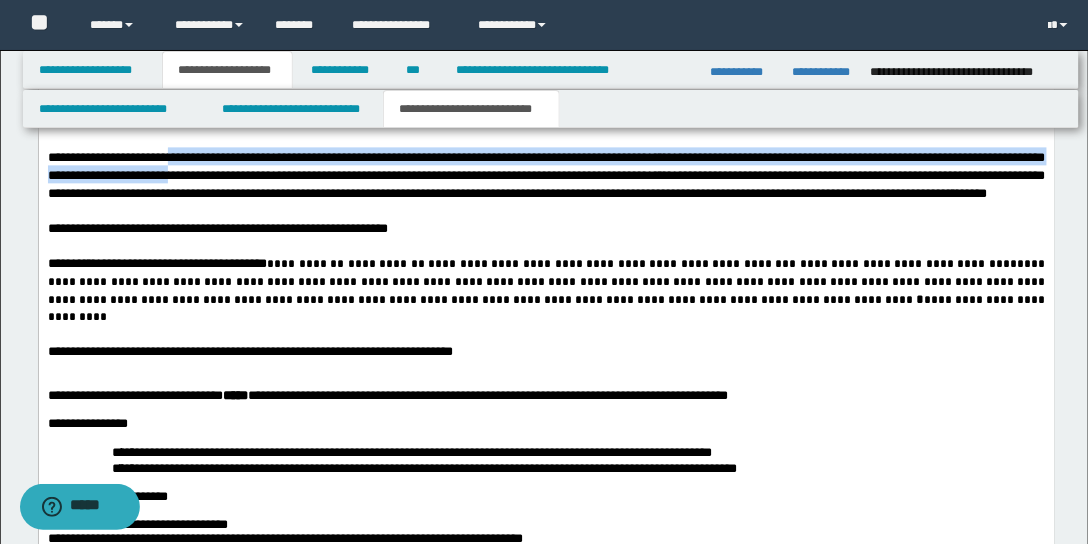 drag, startPoint x: 189, startPoint y: 245, endPoint x: 275, endPoint y: 254, distance: 86.46965 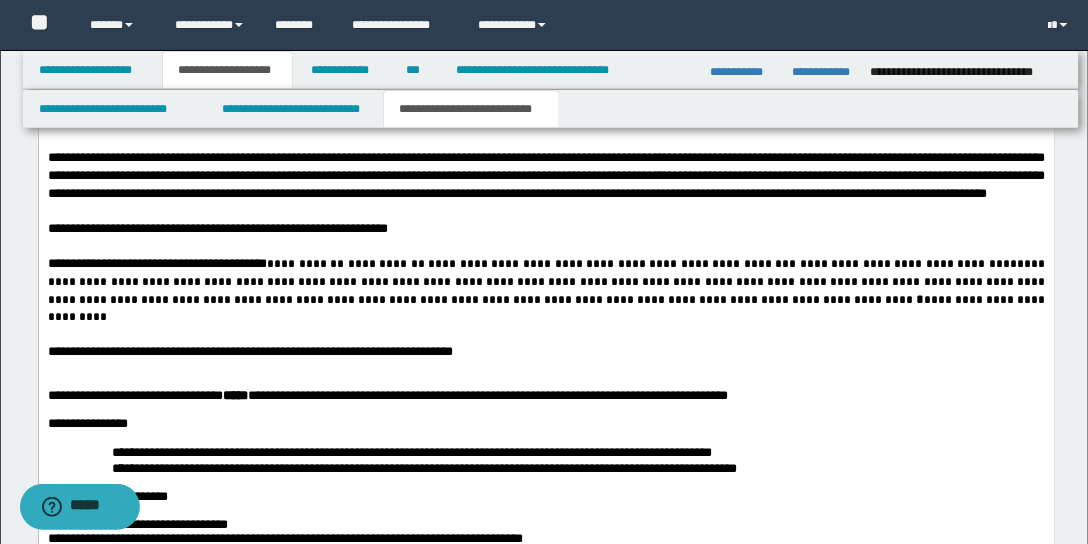click on "**********" at bounding box center (546, 176) 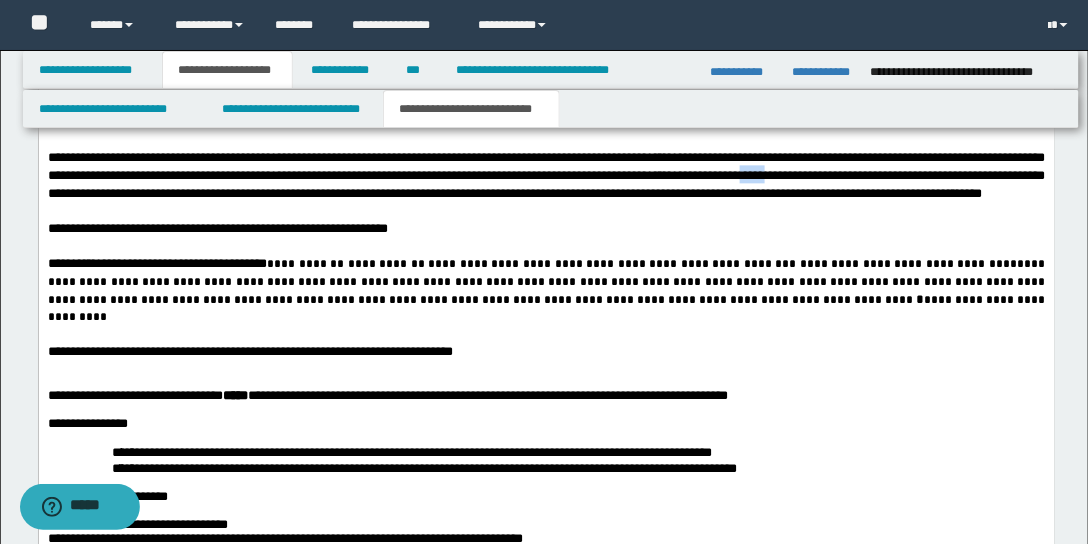 drag, startPoint x: 903, startPoint y: 258, endPoint x: 868, endPoint y: 258, distance: 35 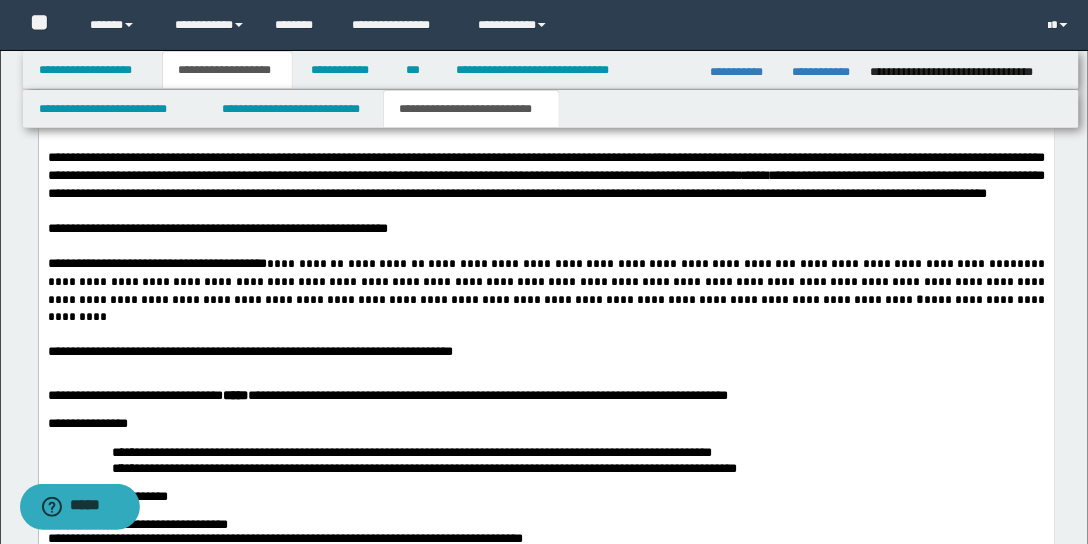 scroll, scrollTop: 3018, scrollLeft: 0, axis: vertical 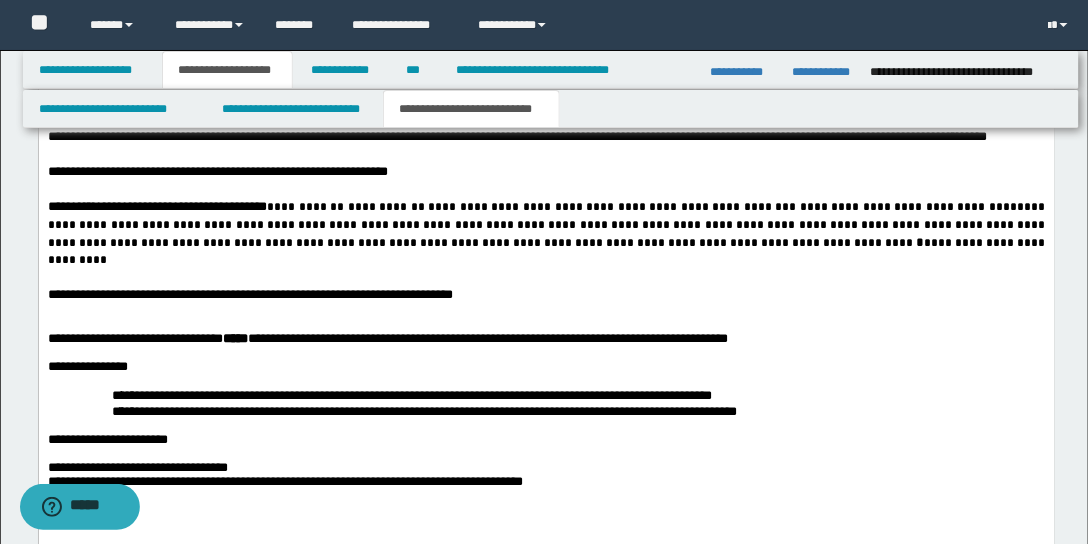 click on "[FIRST] [LAST] [EMAIL]" at bounding box center (546, 119) 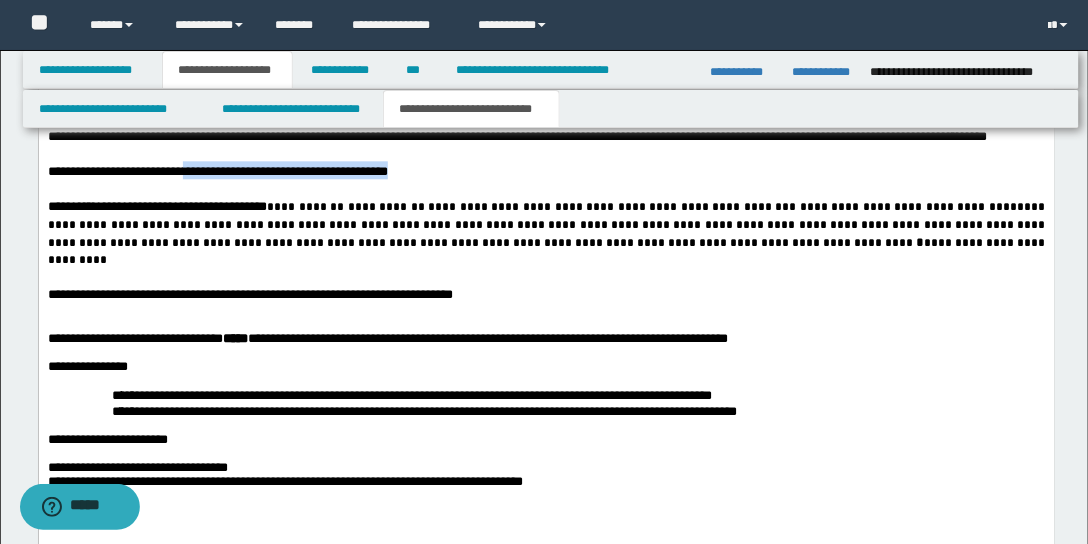 drag, startPoint x: 186, startPoint y: 277, endPoint x: 519, endPoint y: 278, distance: 333.0015 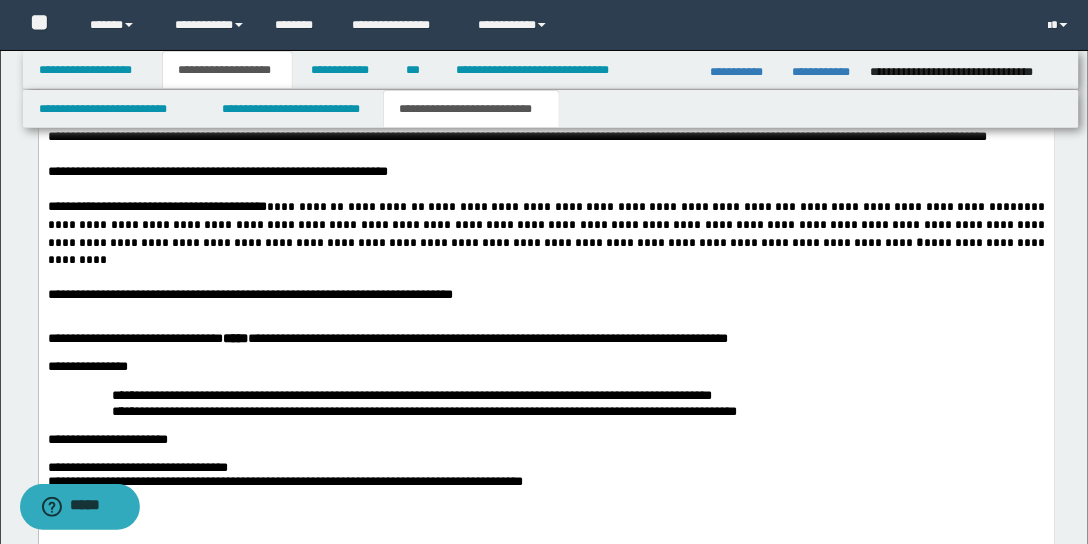 click at bounding box center (546, 189) 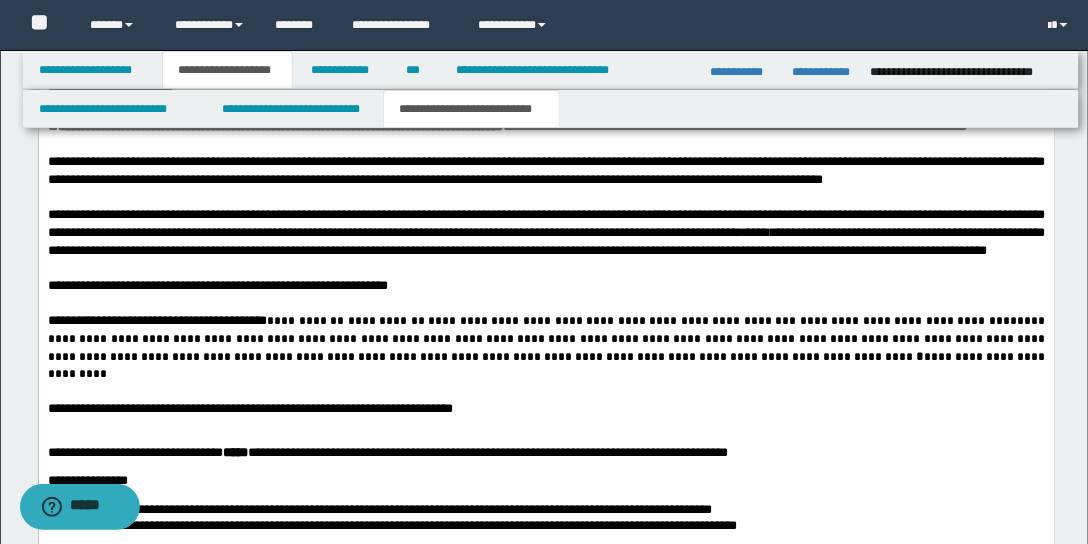 scroll, scrollTop: 3076, scrollLeft: 0, axis: vertical 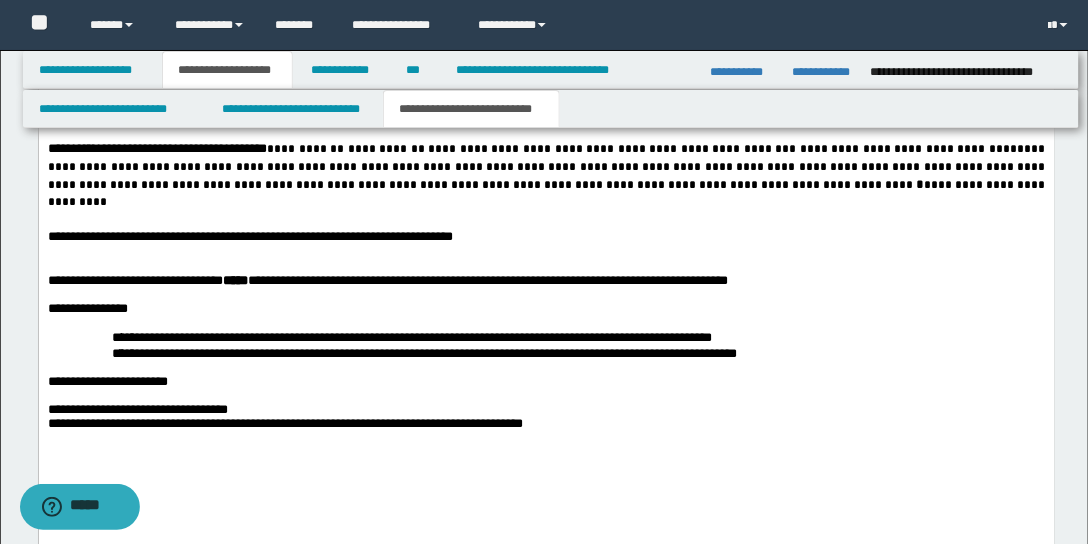click on "**********" at bounding box center [387, 281] 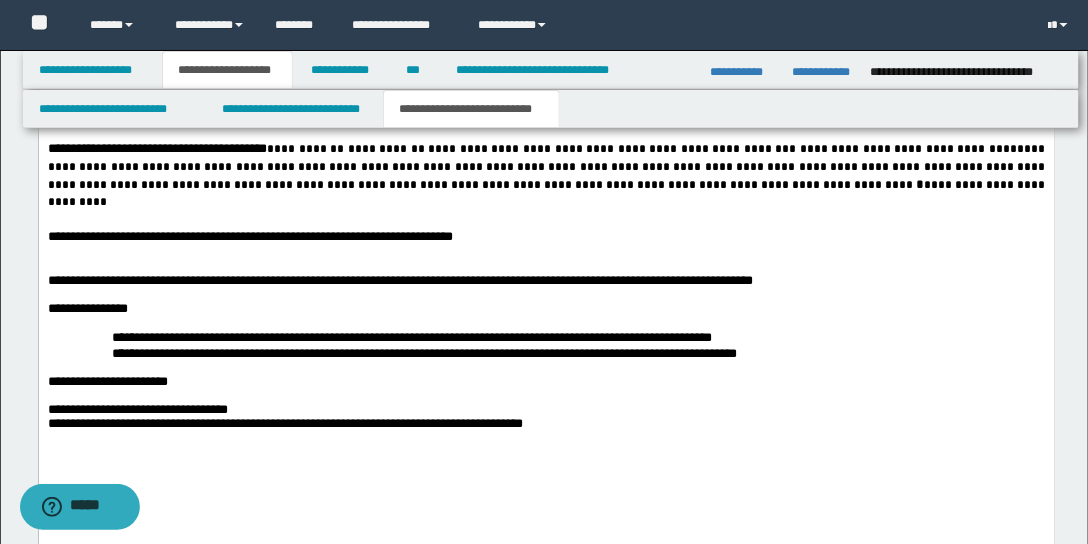 scroll, scrollTop: 3133, scrollLeft: 0, axis: vertical 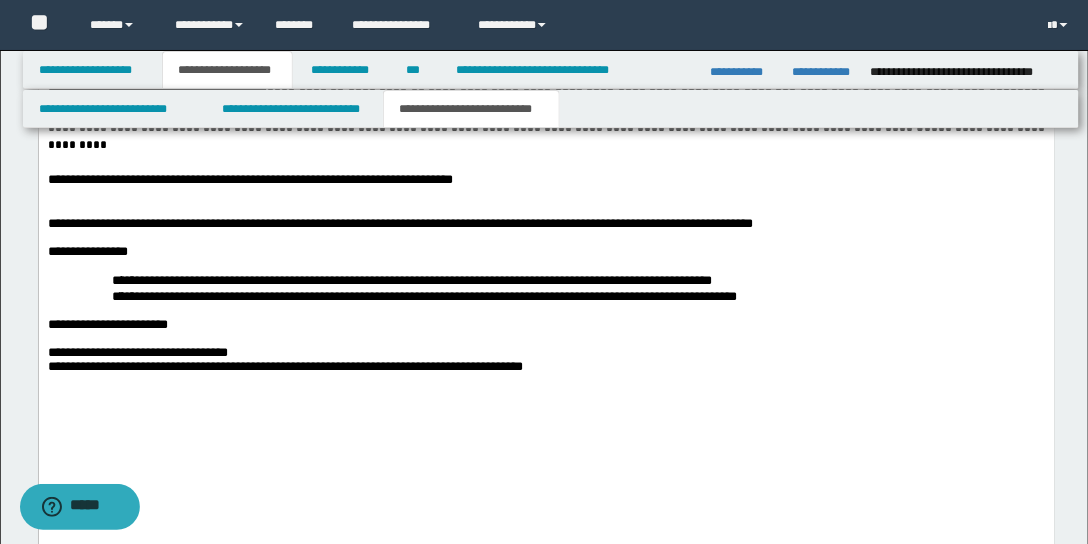 click on "**********" at bounding box center [546, 253] 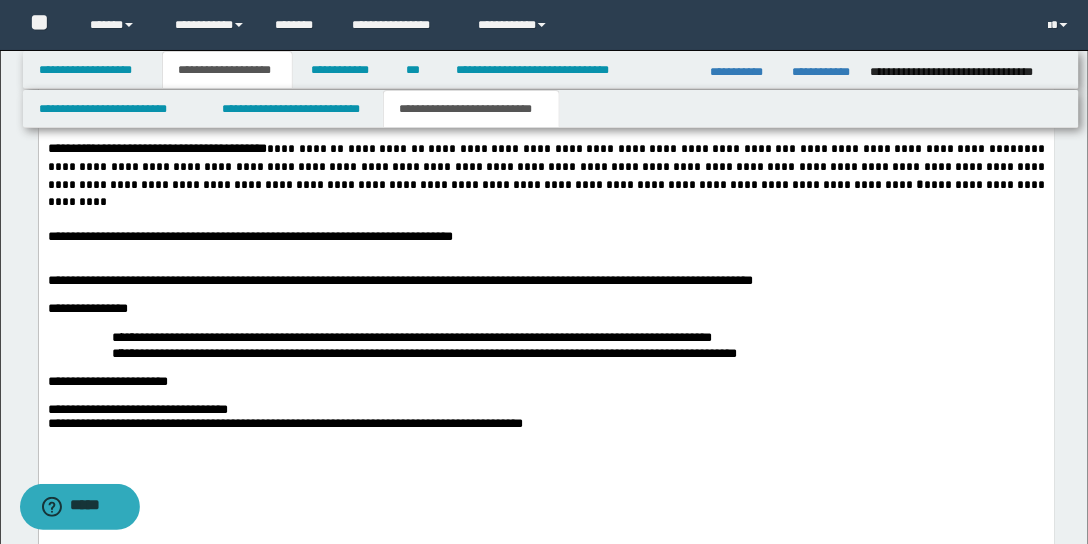scroll, scrollTop: 3133, scrollLeft: 0, axis: vertical 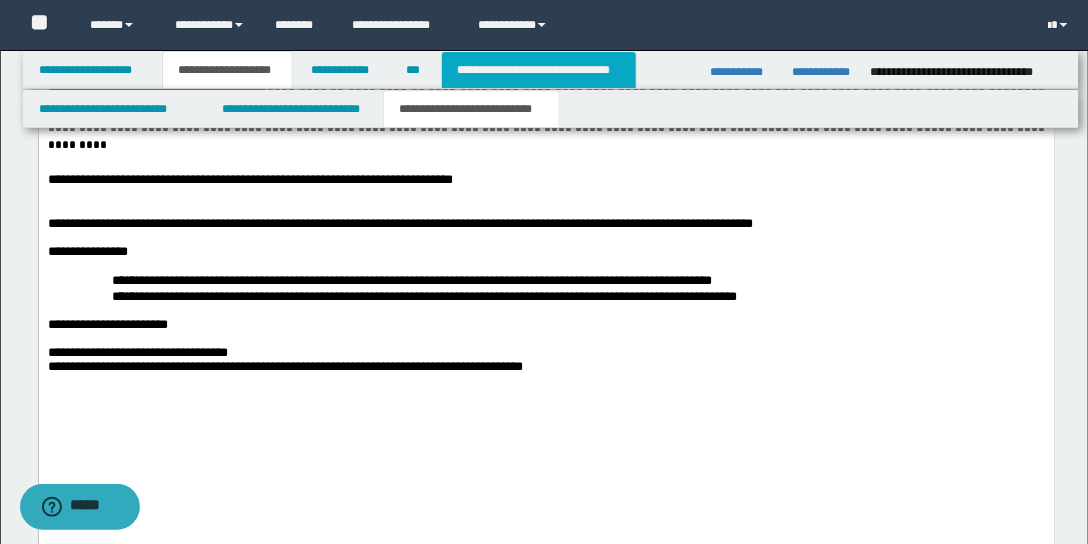click on "**********" at bounding box center [539, 70] 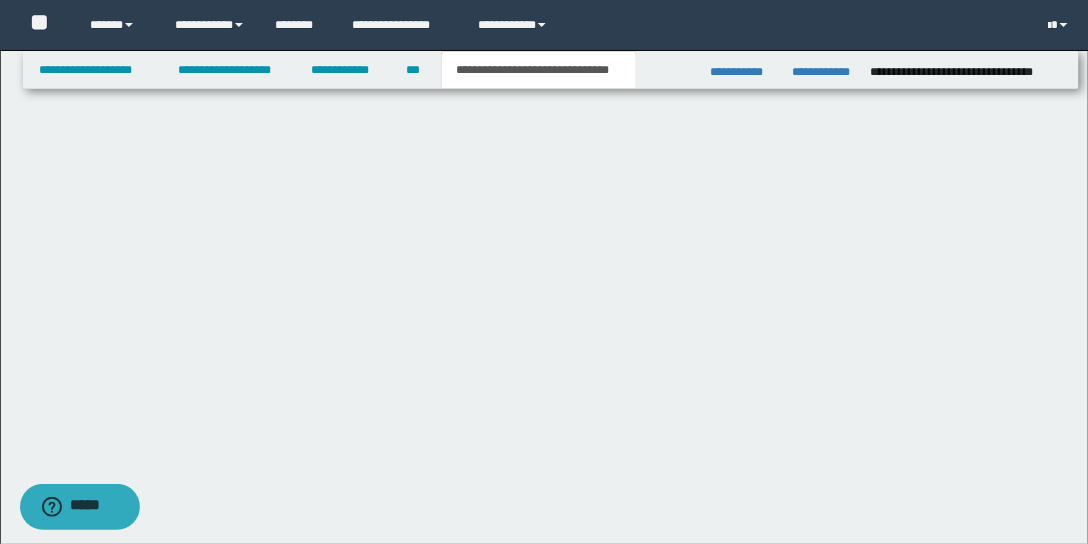 scroll, scrollTop: 0, scrollLeft: 0, axis: both 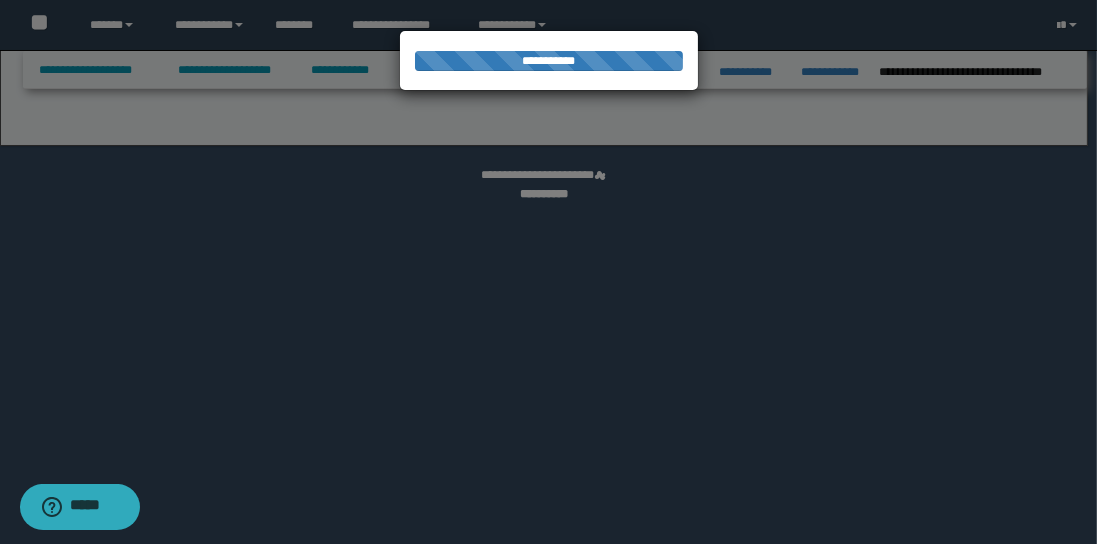 select on "*" 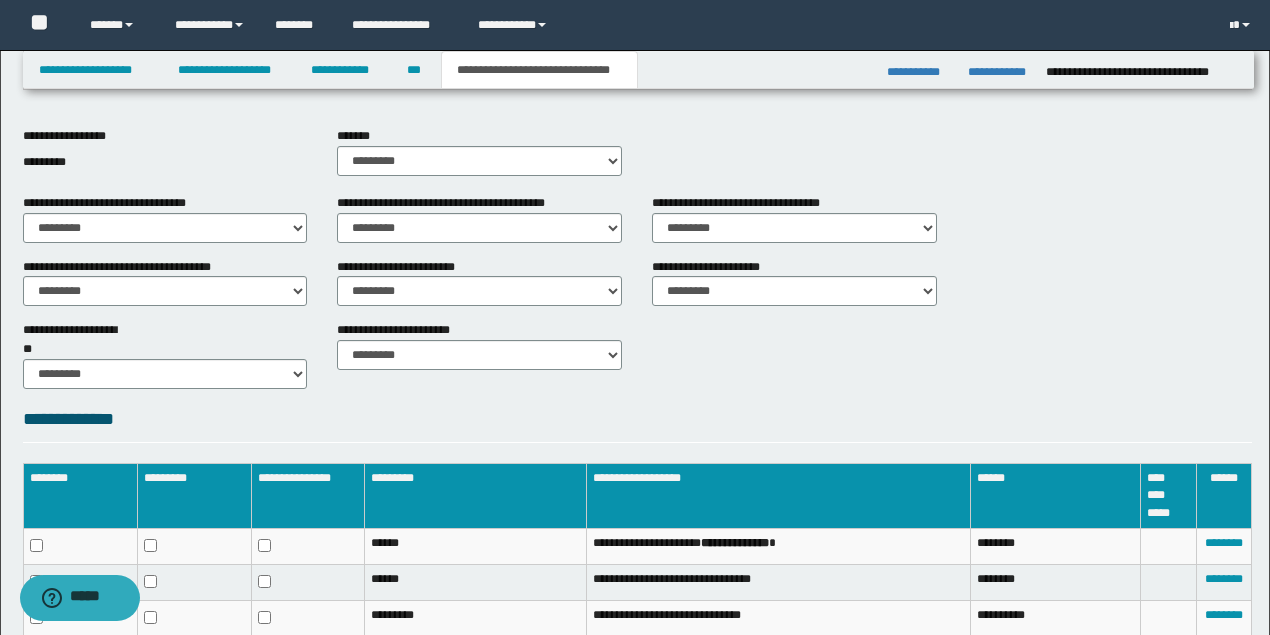 scroll, scrollTop: 714, scrollLeft: 0, axis: vertical 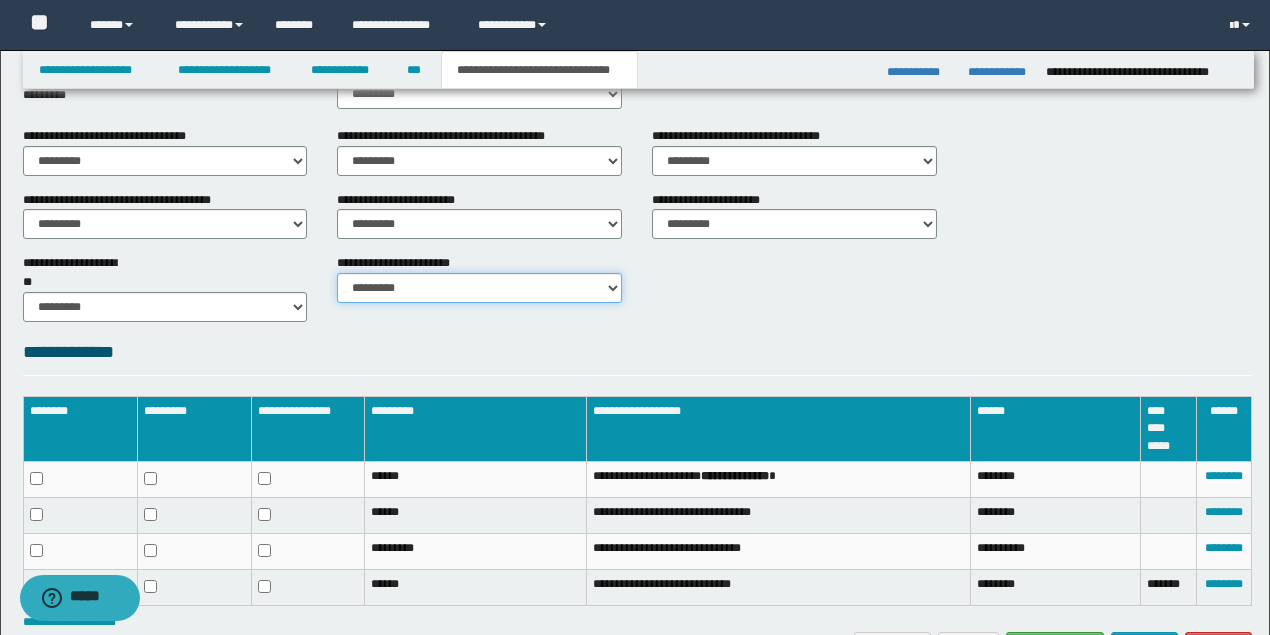 click on "*********
*********
*********" at bounding box center (479, 288) 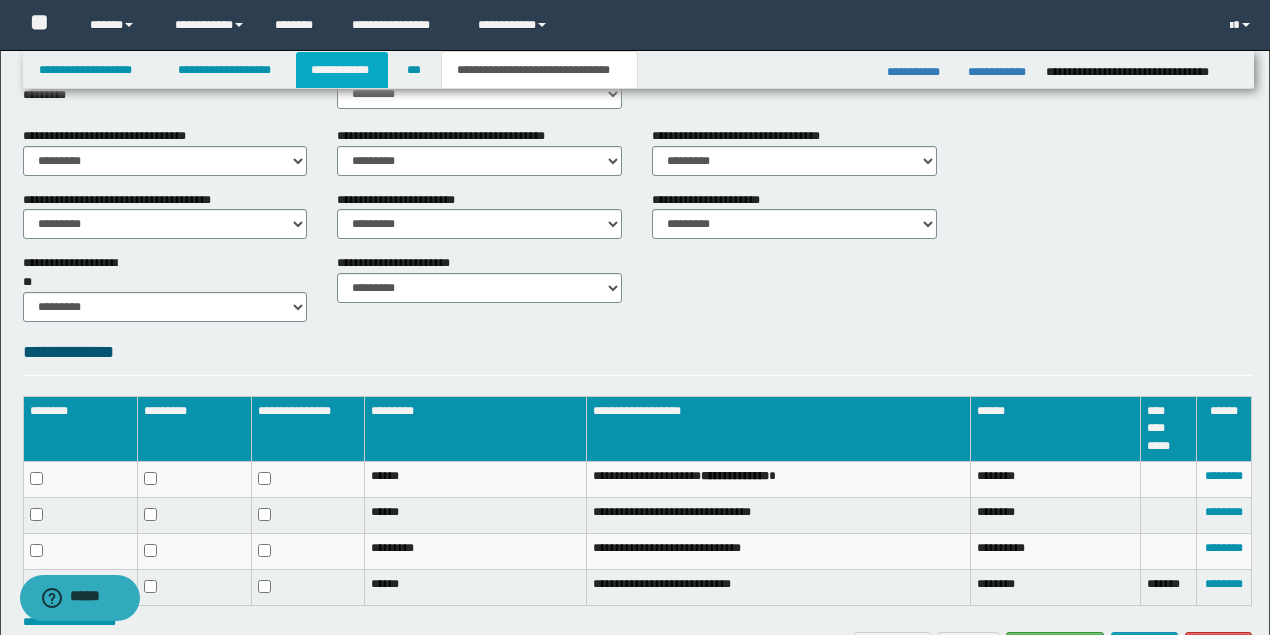 click on "**********" at bounding box center (342, 70) 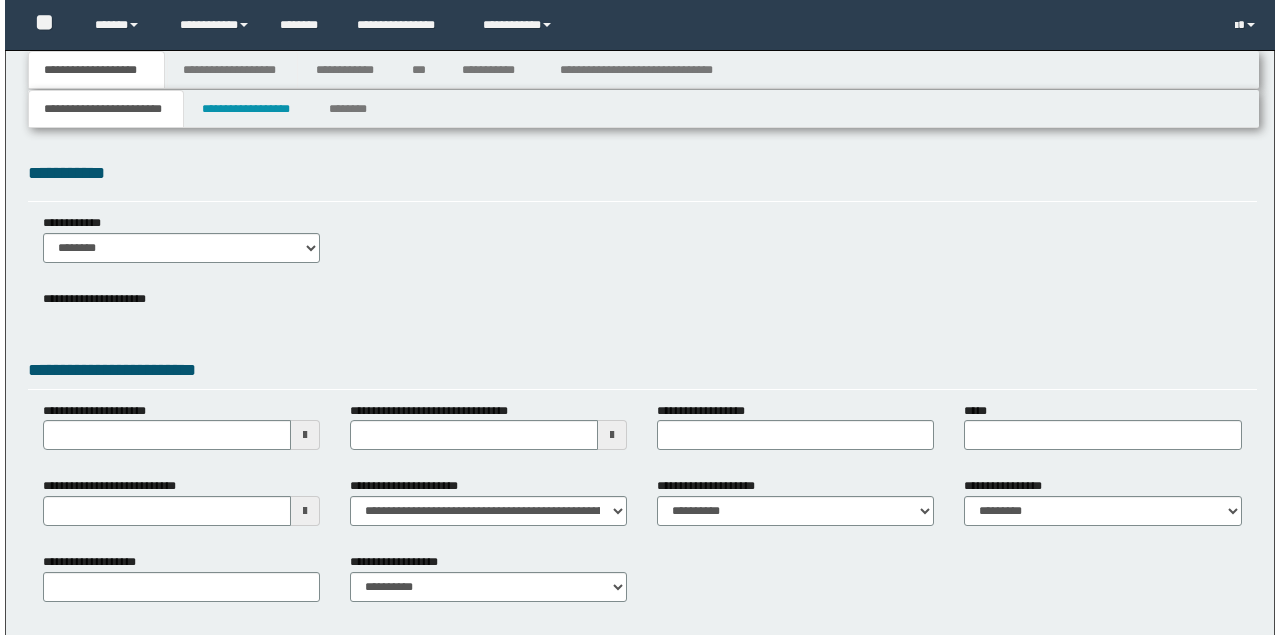 scroll, scrollTop: 0, scrollLeft: 0, axis: both 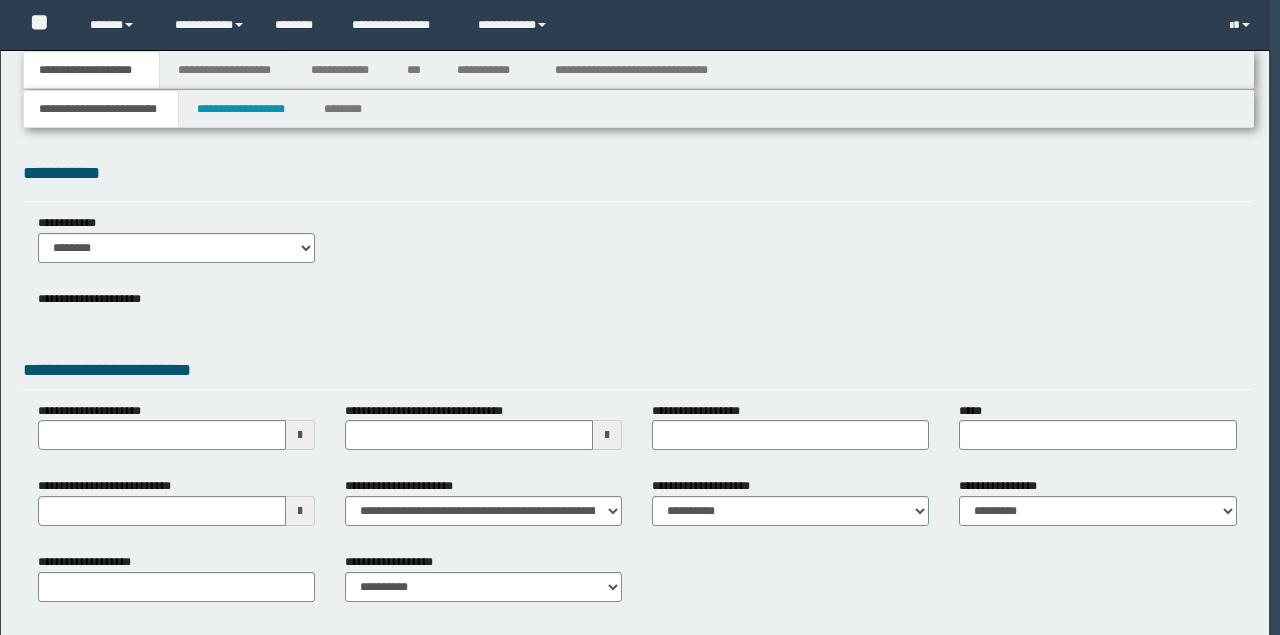 type 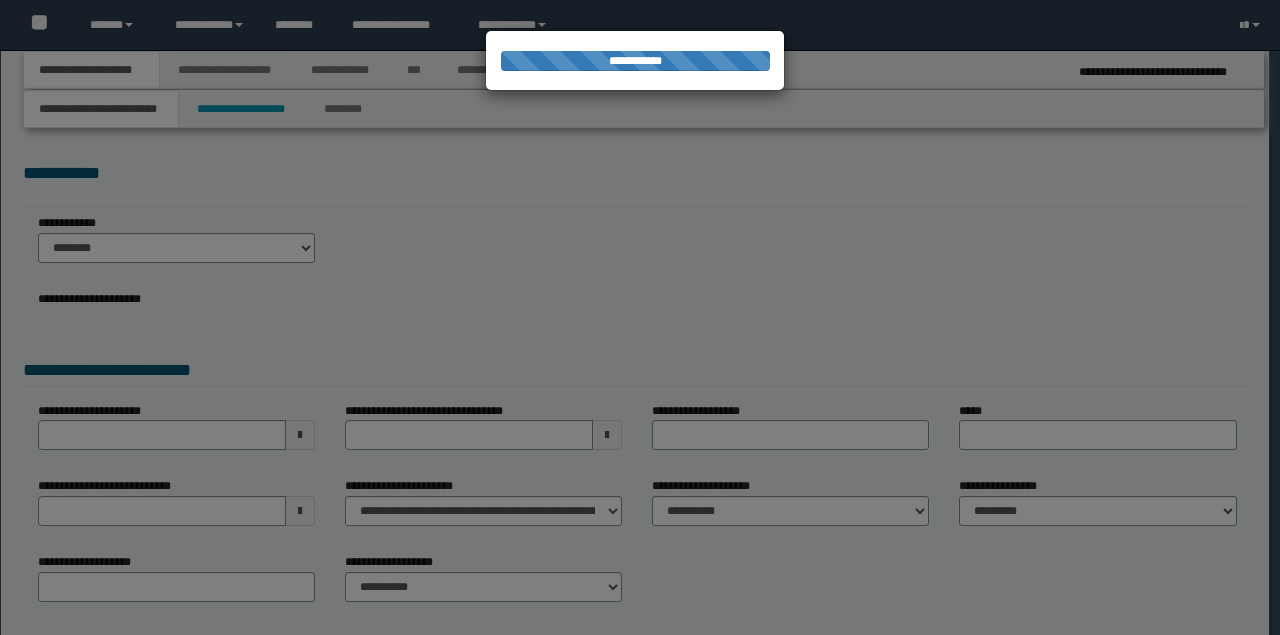 scroll, scrollTop: 0, scrollLeft: 0, axis: both 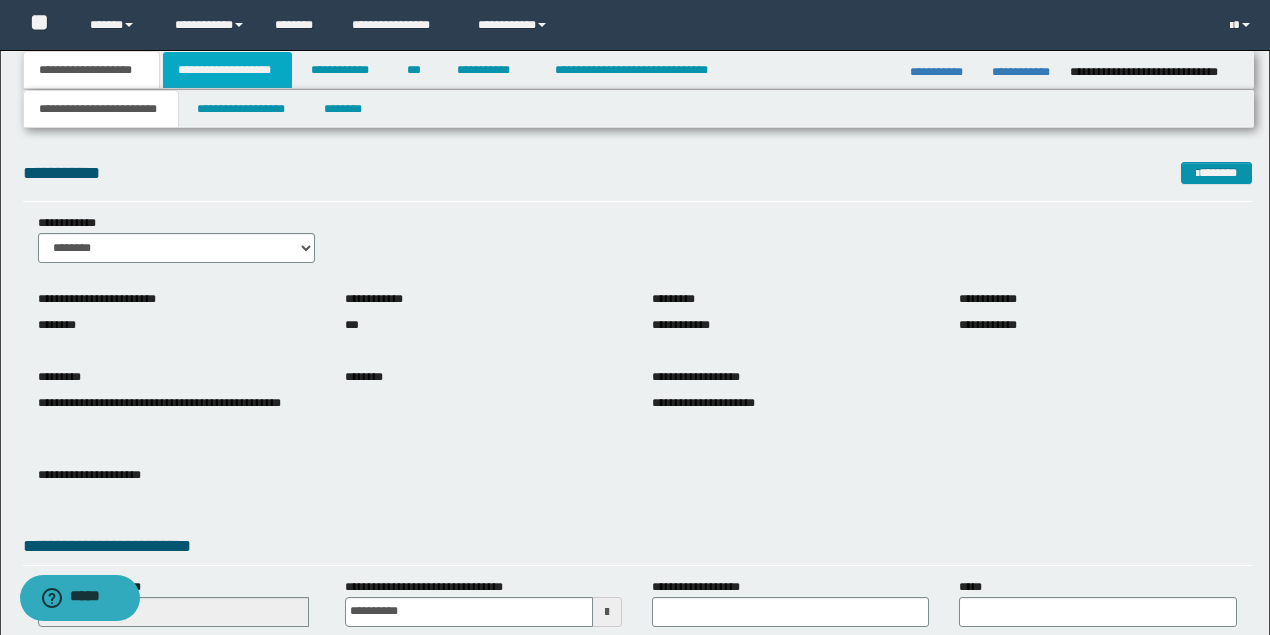 click on "**********" at bounding box center [227, 70] 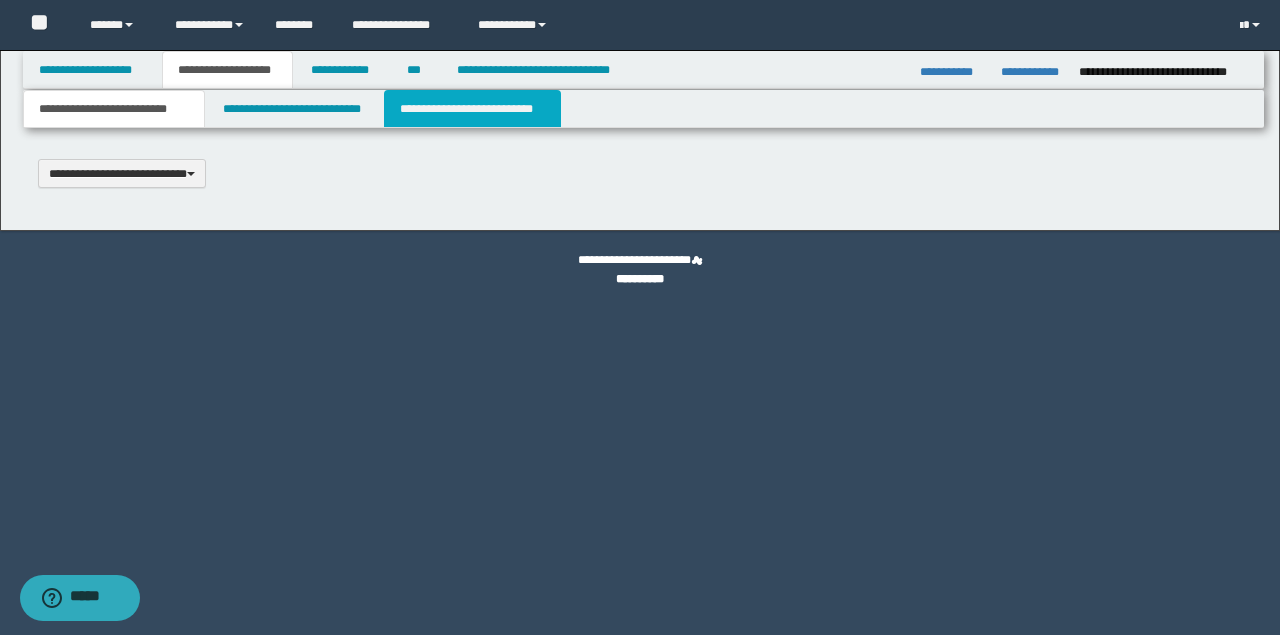 click on "**********" at bounding box center [472, 109] 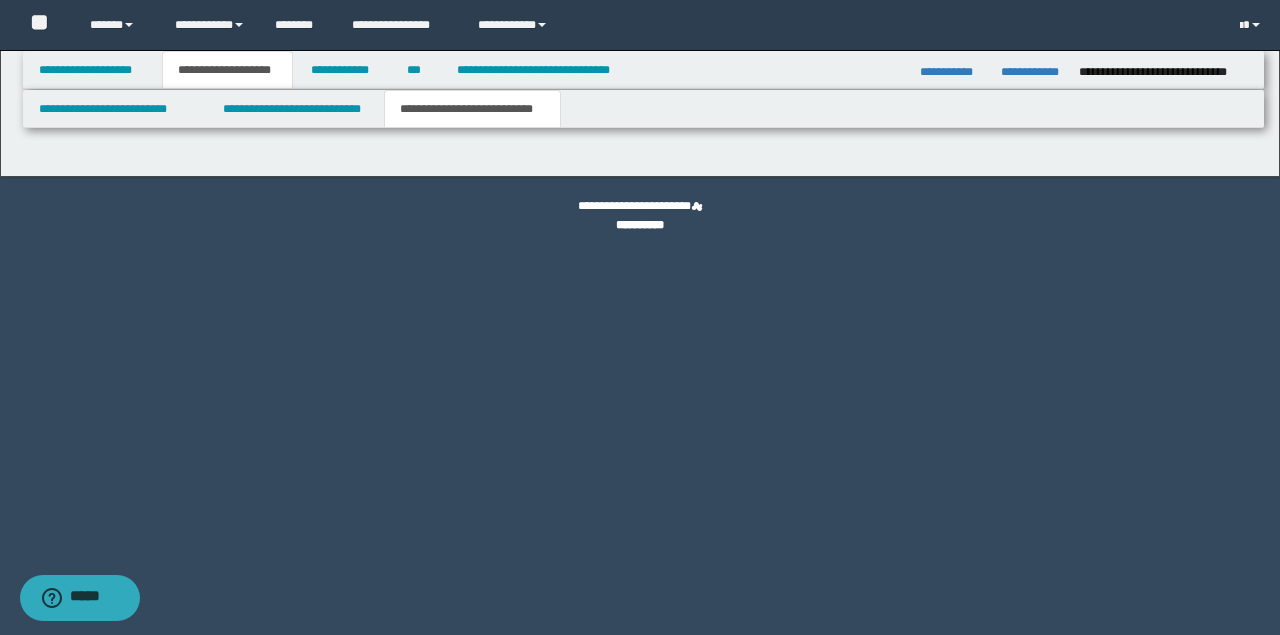scroll, scrollTop: 0, scrollLeft: 0, axis: both 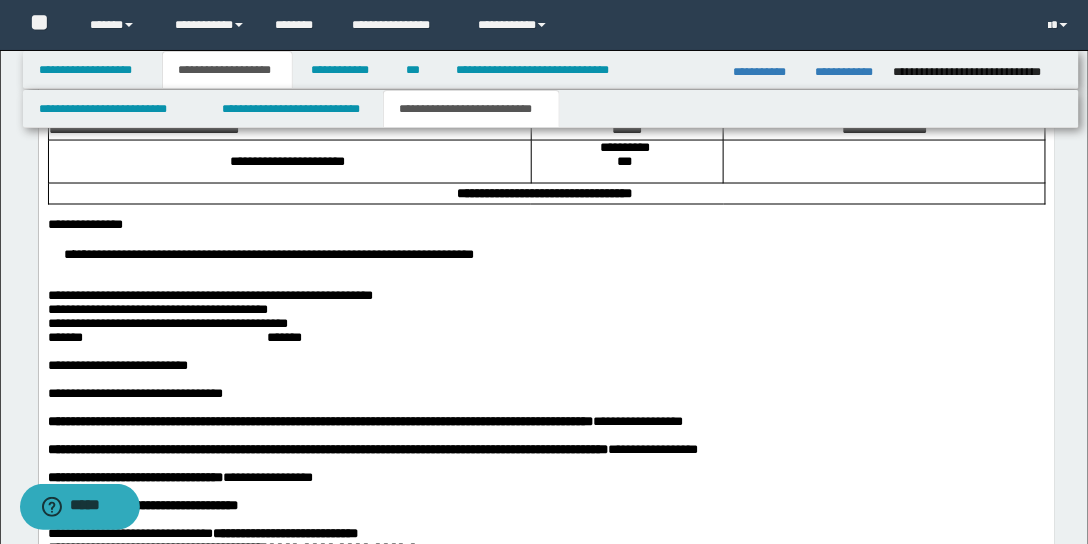 click at bounding box center (179, 339) 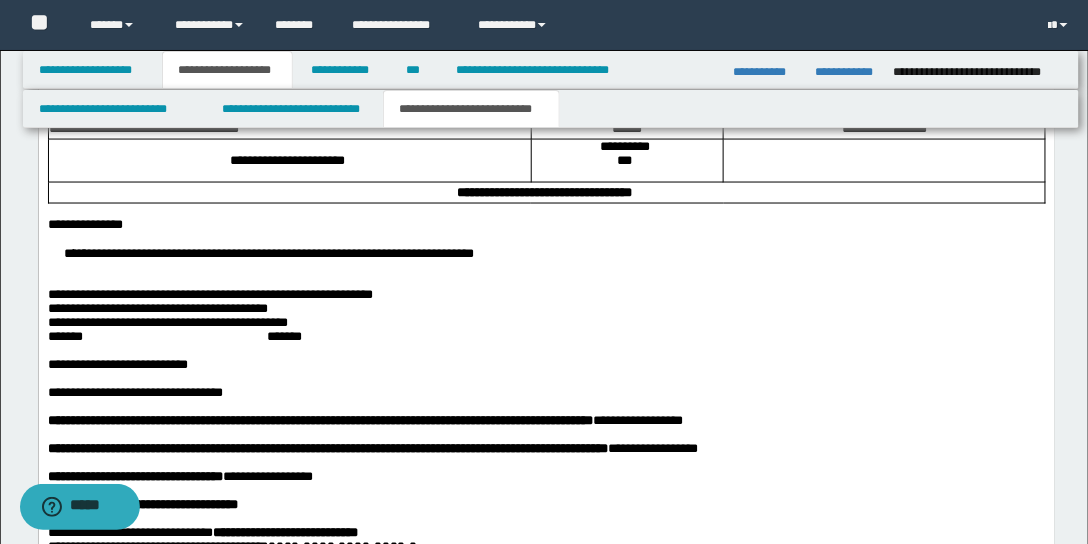 type 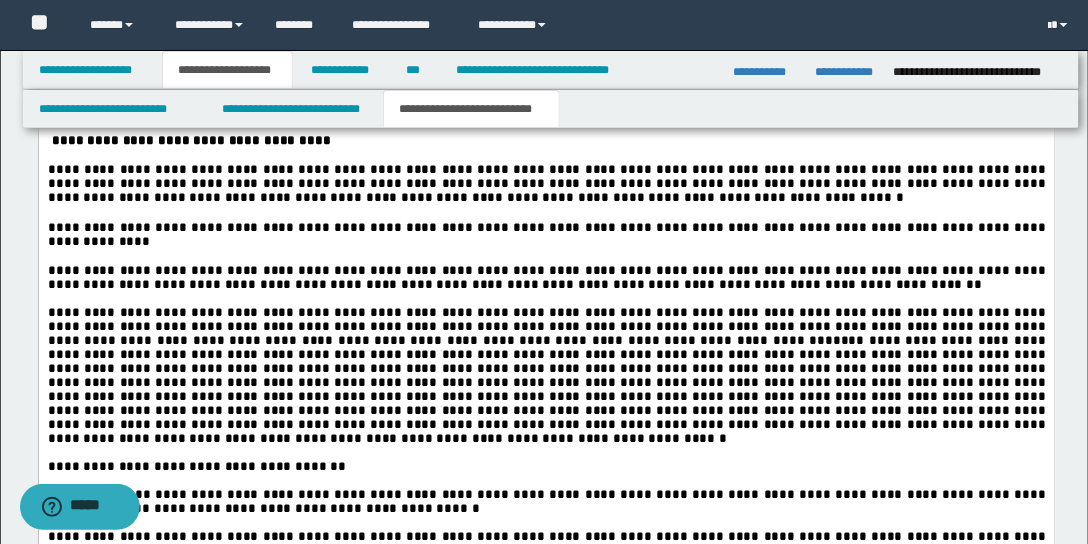 scroll, scrollTop: 3312, scrollLeft: 0, axis: vertical 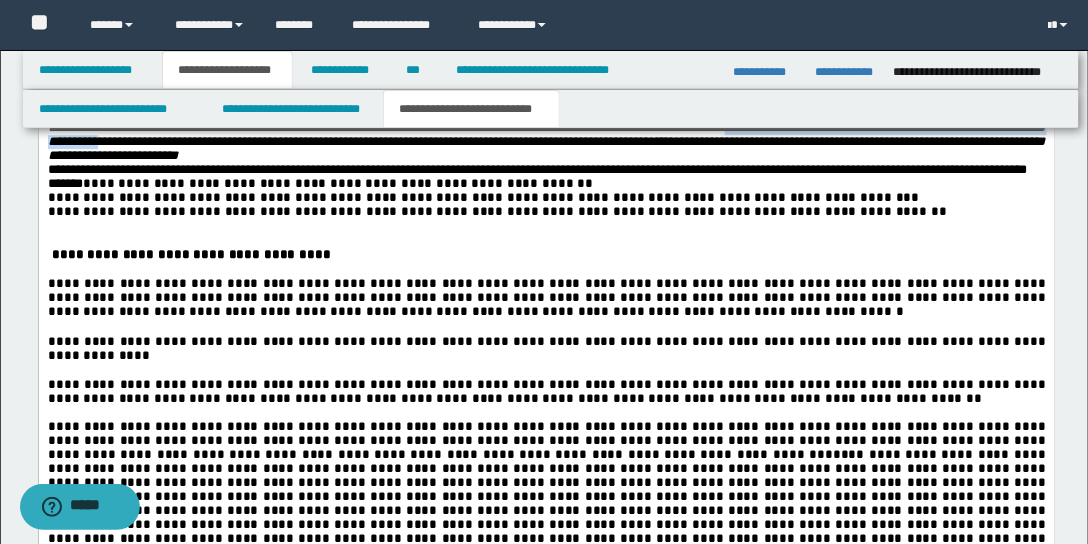drag, startPoint x: 122, startPoint y: 276, endPoint x: 537, endPoint y: 278, distance: 415.00482 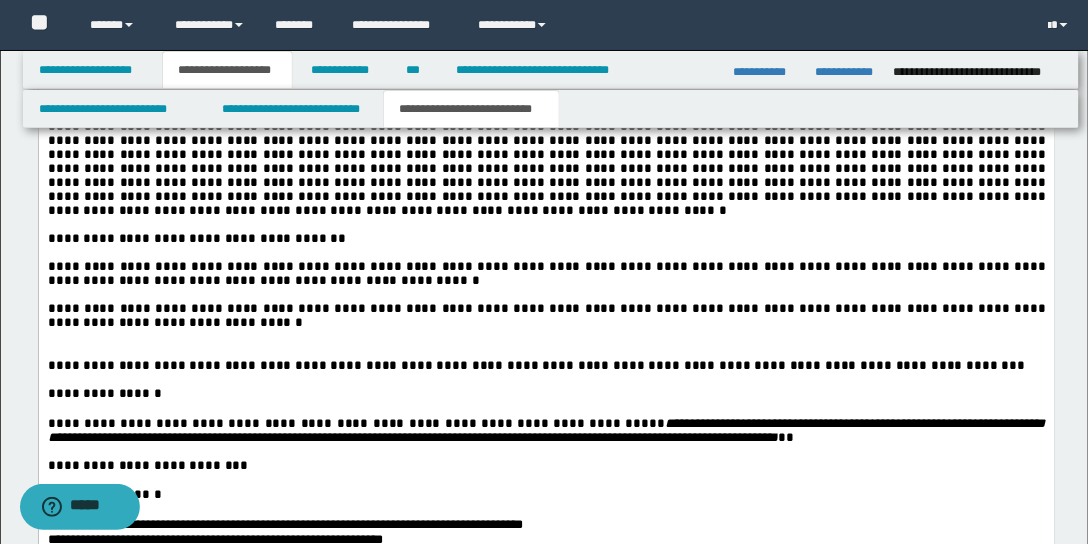 scroll, scrollTop: 3712, scrollLeft: 0, axis: vertical 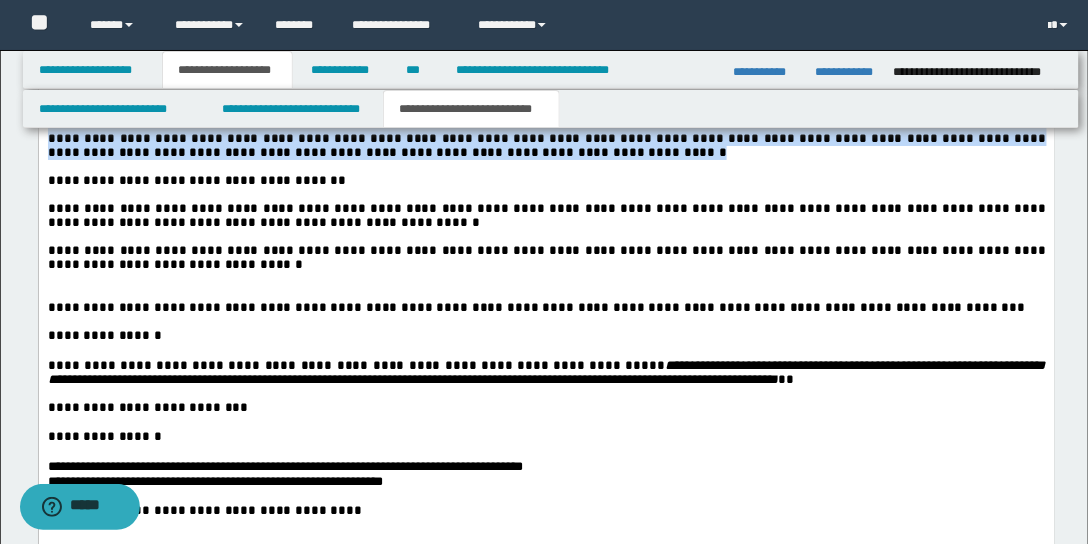 drag, startPoint x: 154, startPoint y: 260, endPoint x: 496, endPoint y: 290, distance: 343.31326 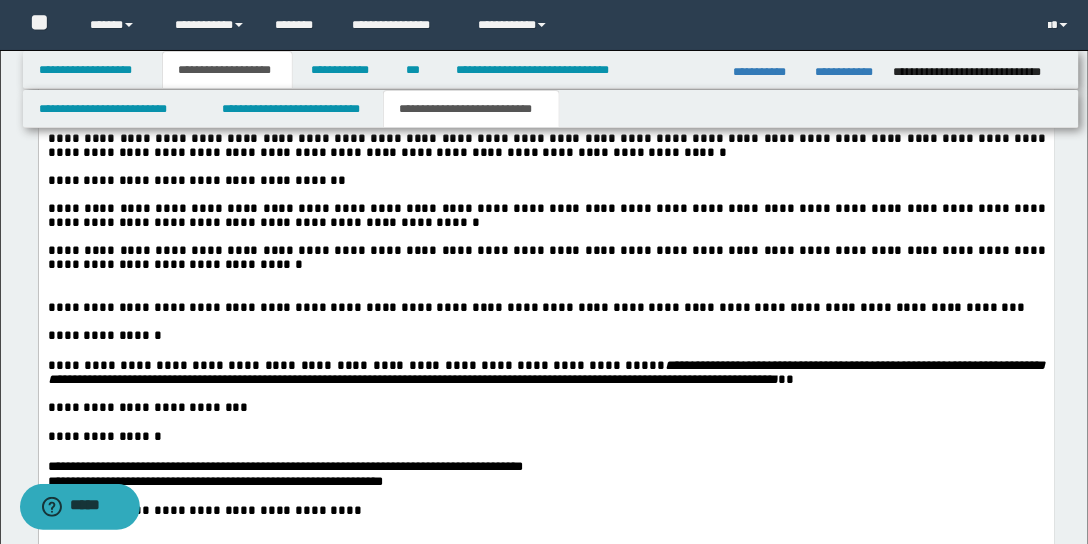 click at bounding box center (546, 168) 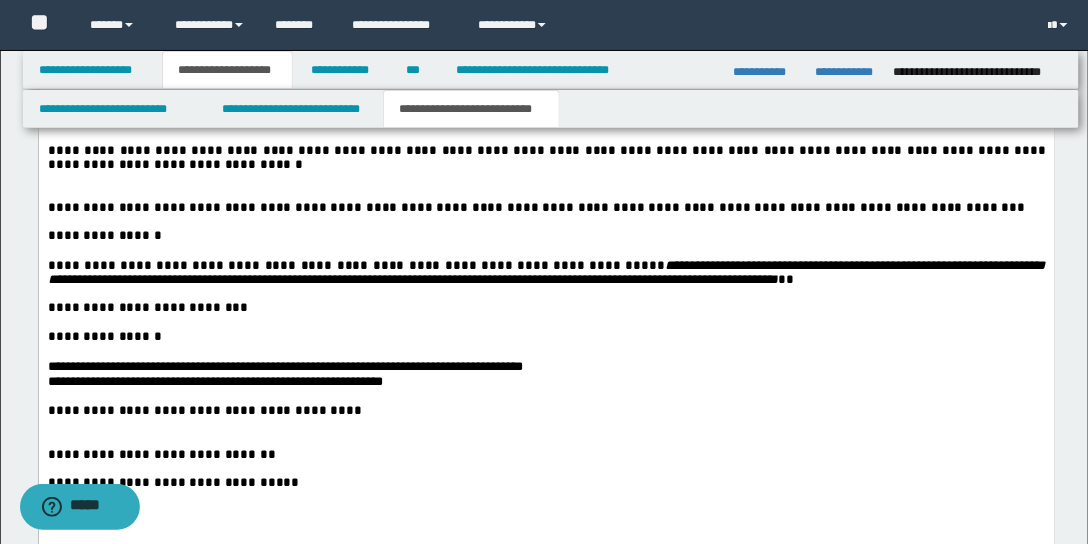 scroll, scrollTop: 3654, scrollLeft: 0, axis: vertical 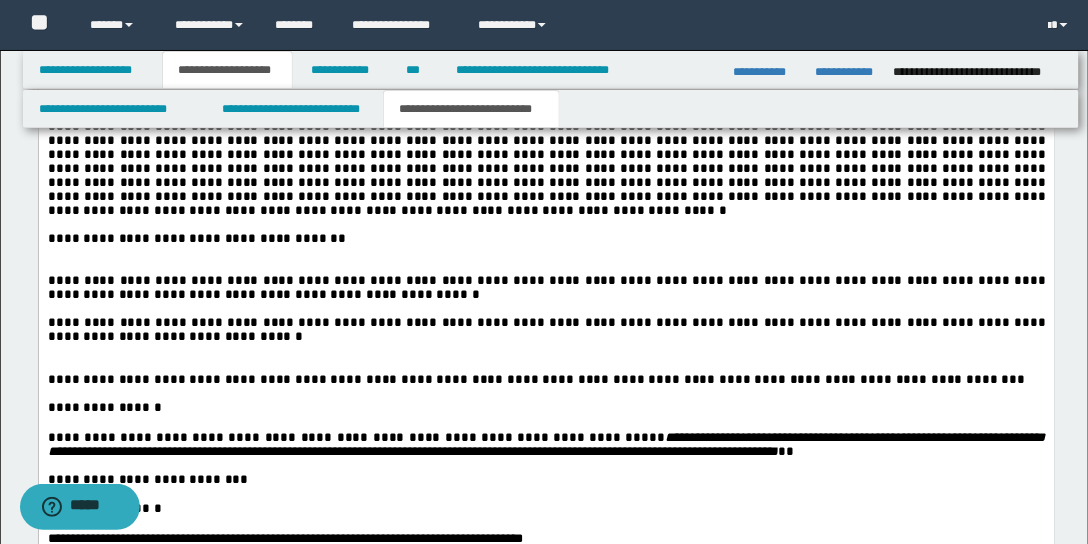 click on "**********" at bounding box center (546, 162) 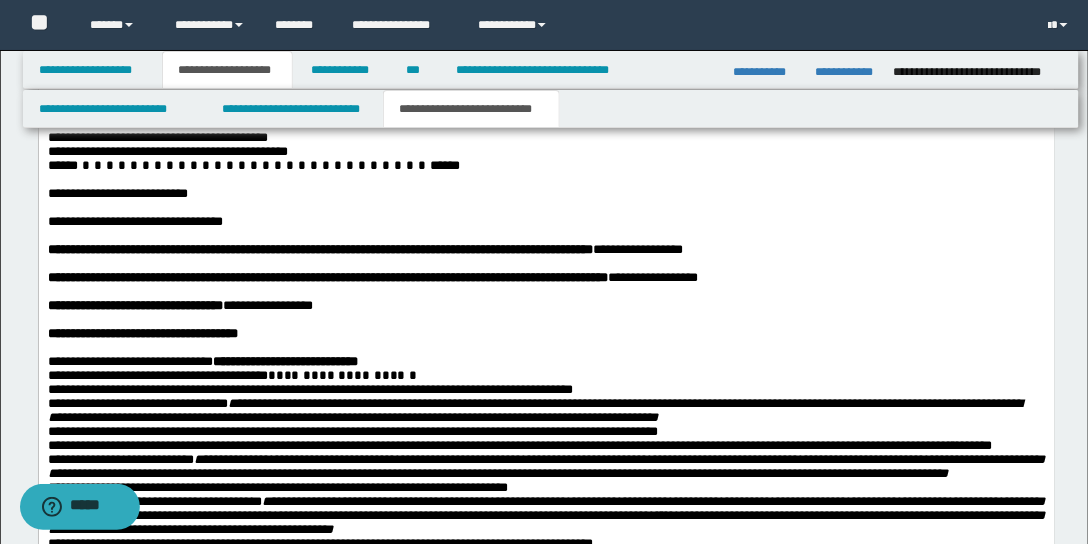 scroll, scrollTop: 2740, scrollLeft: 0, axis: vertical 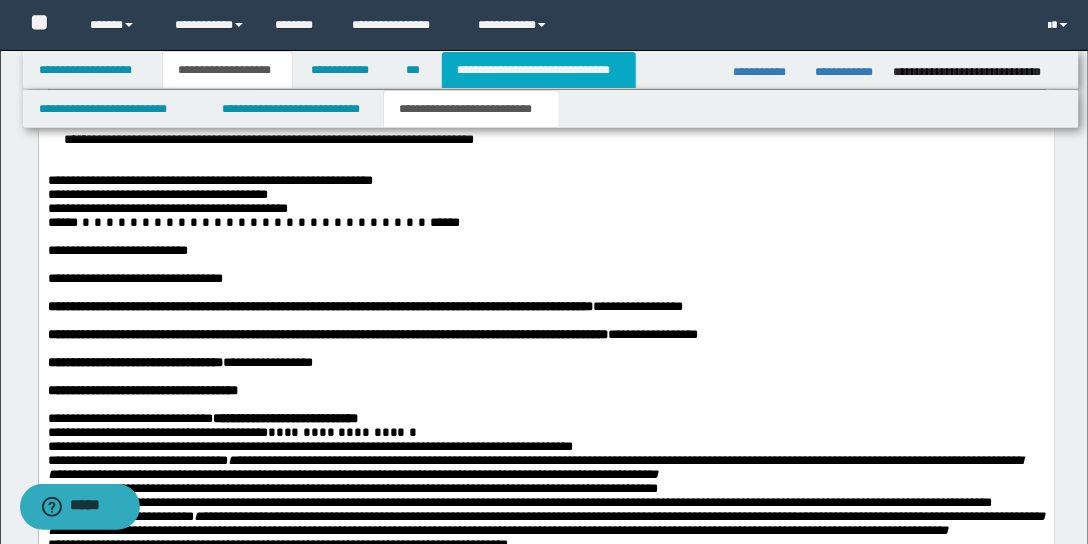 click on "**********" at bounding box center [539, 70] 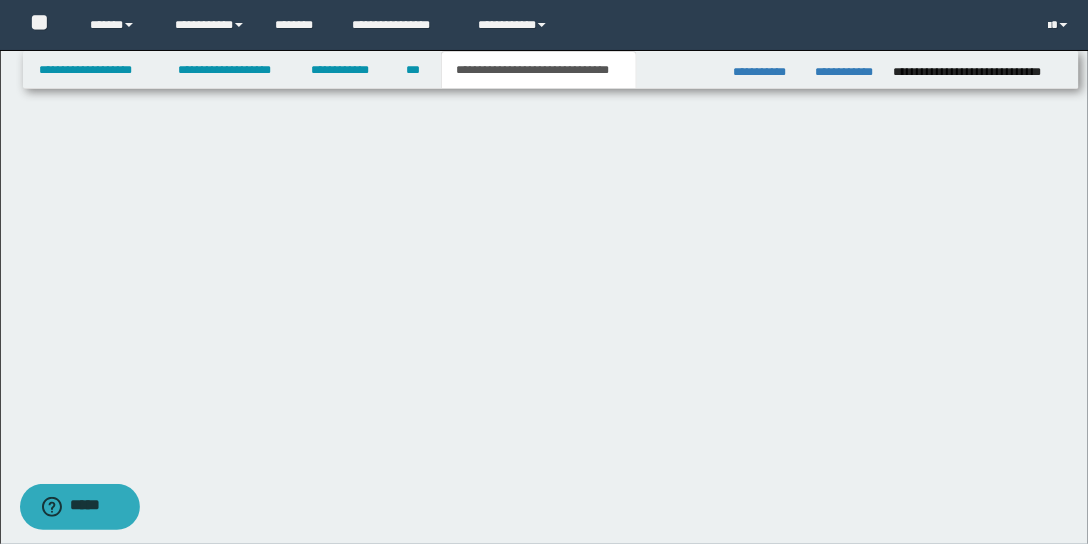 scroll, scrollTop: 0, scrollLeft: 0, axis: both 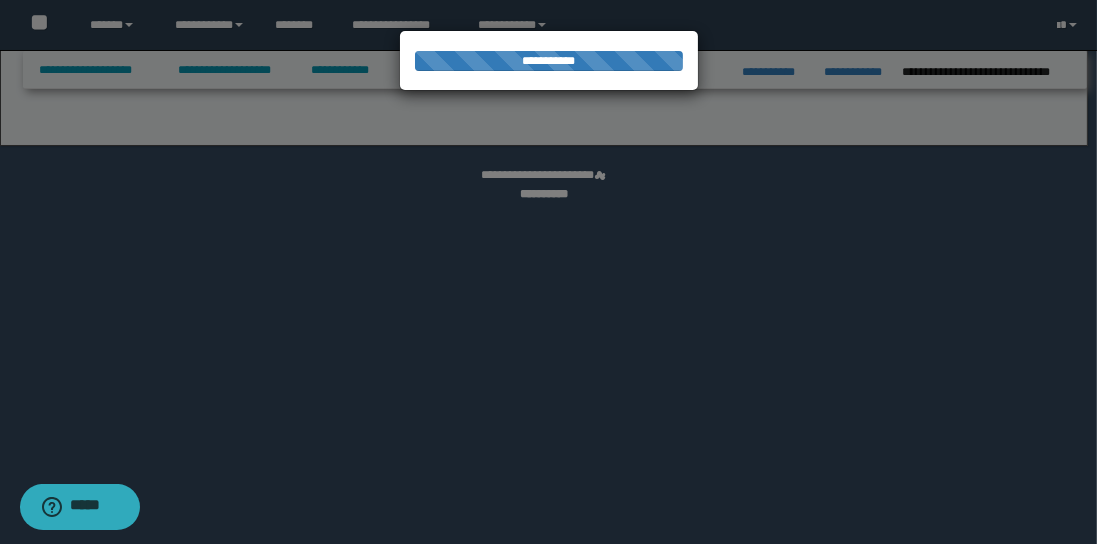 select on "*" 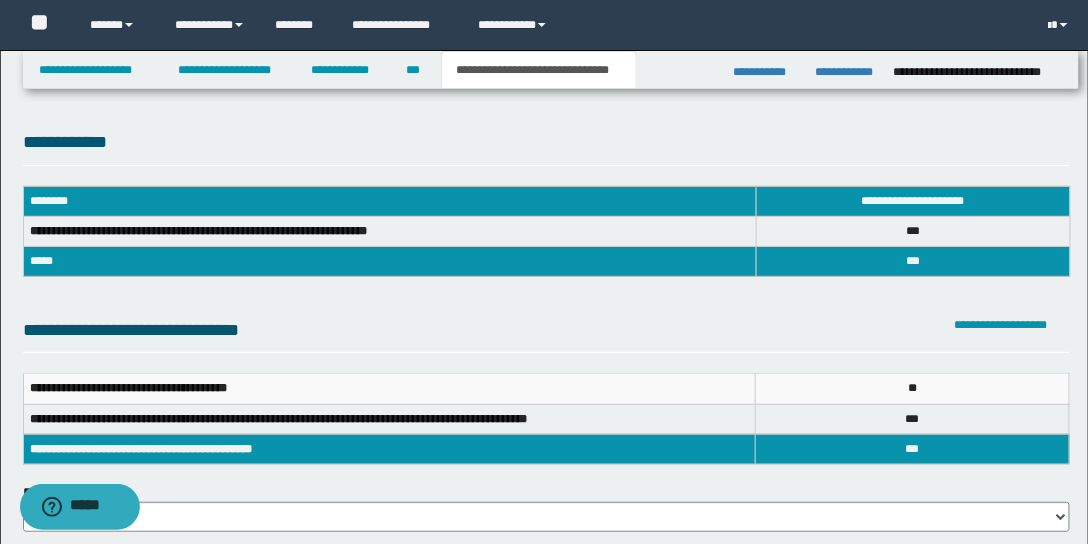 scroll, scrollTop: 57, scrollLeft: 0, axis: vertical 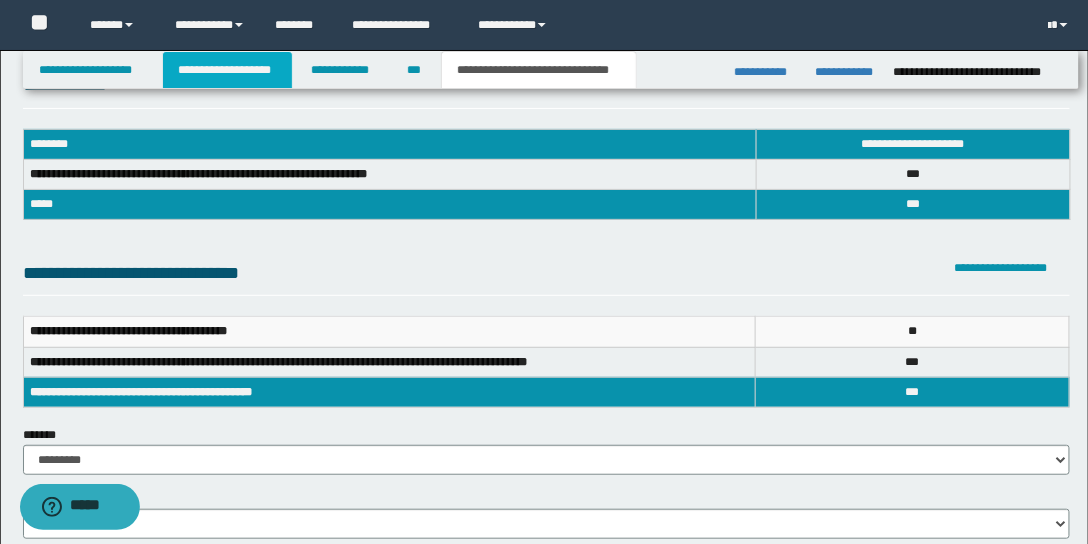 click on "**********" at bounding box center (227, 70) 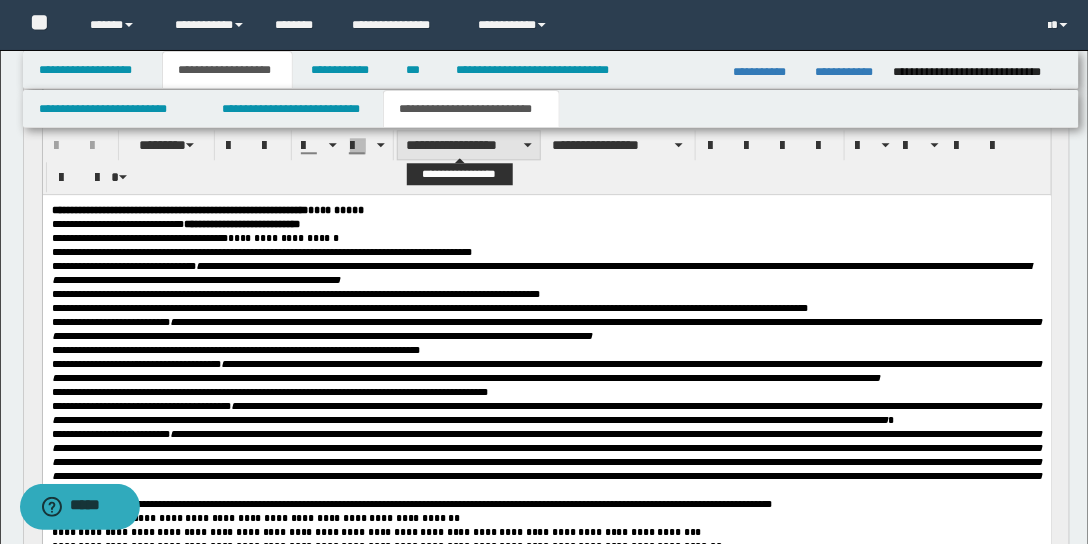 scroll, scrollTop: 1117, scrollLeft: 0, axis: vertical 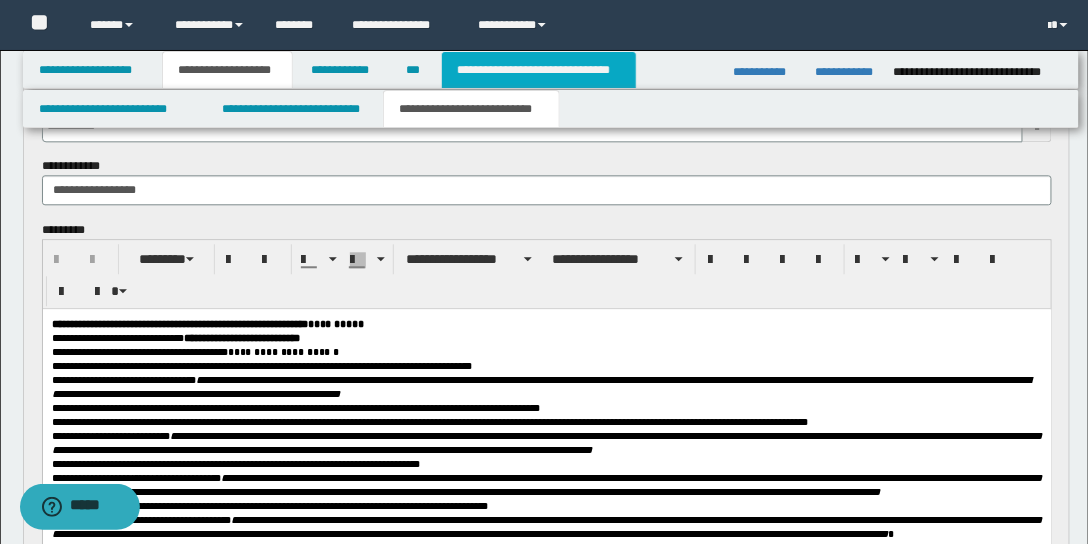 click on "**********" at bounding box center [539, 70] 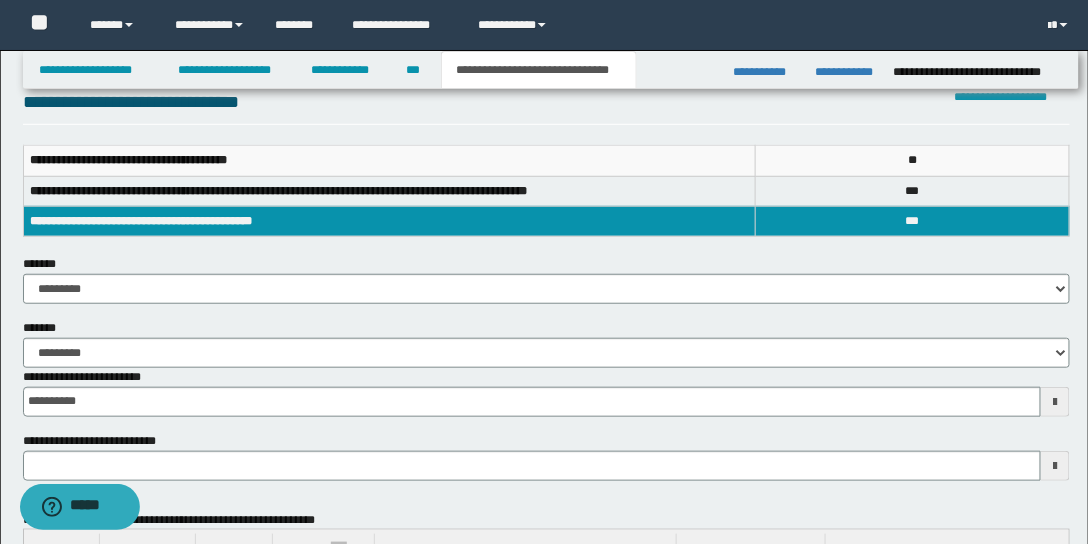 scroll, scrollTop: 171, scrollLeft: 0, axis: vertical 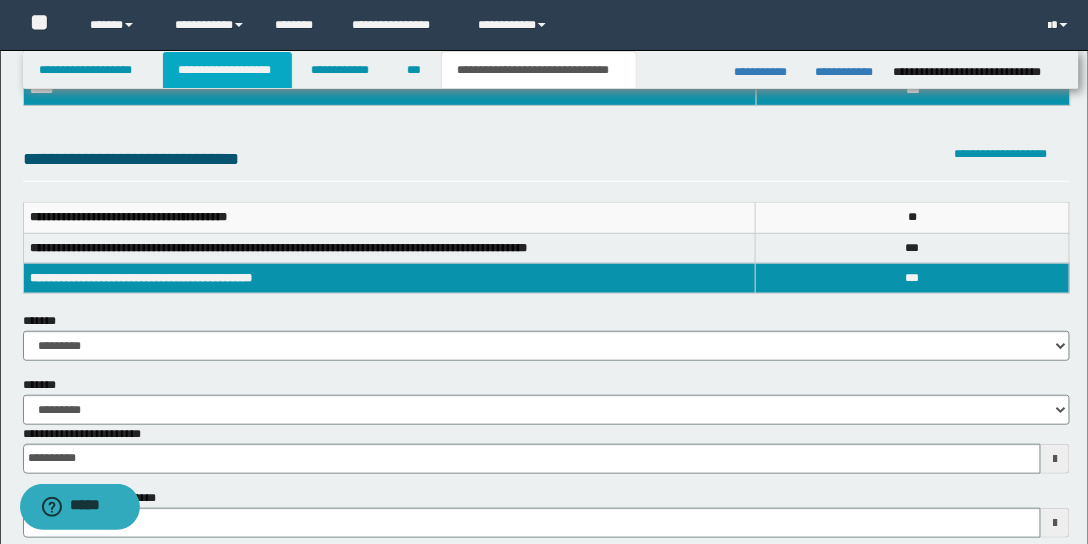 click on "**********" at bounding box center (227, 70) 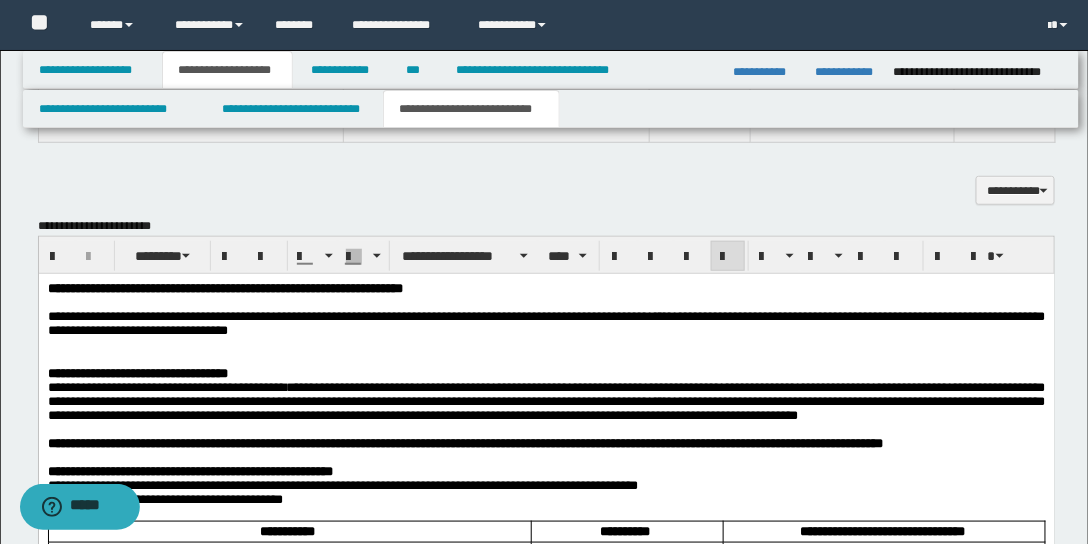 scroll, scrollTop: 2488, scrollLeft: 0, axis: vertical 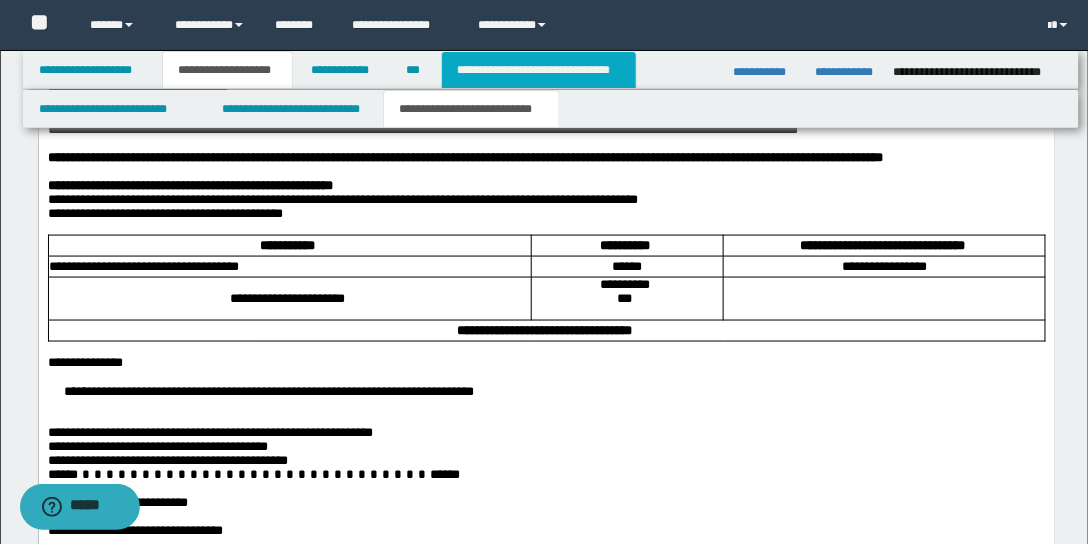 click on "**********" at bounding box center [539, 70] 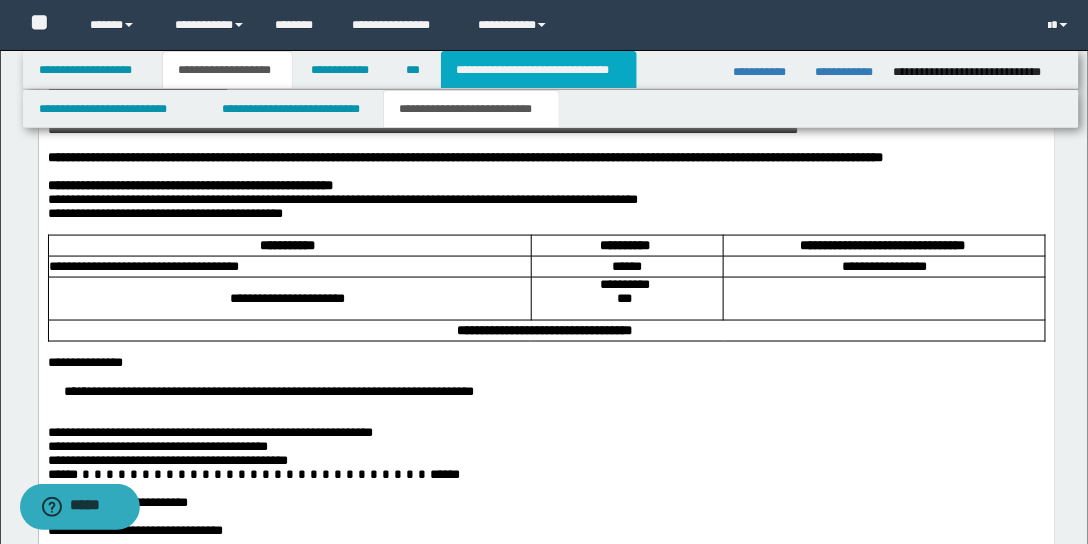 type on "**********" 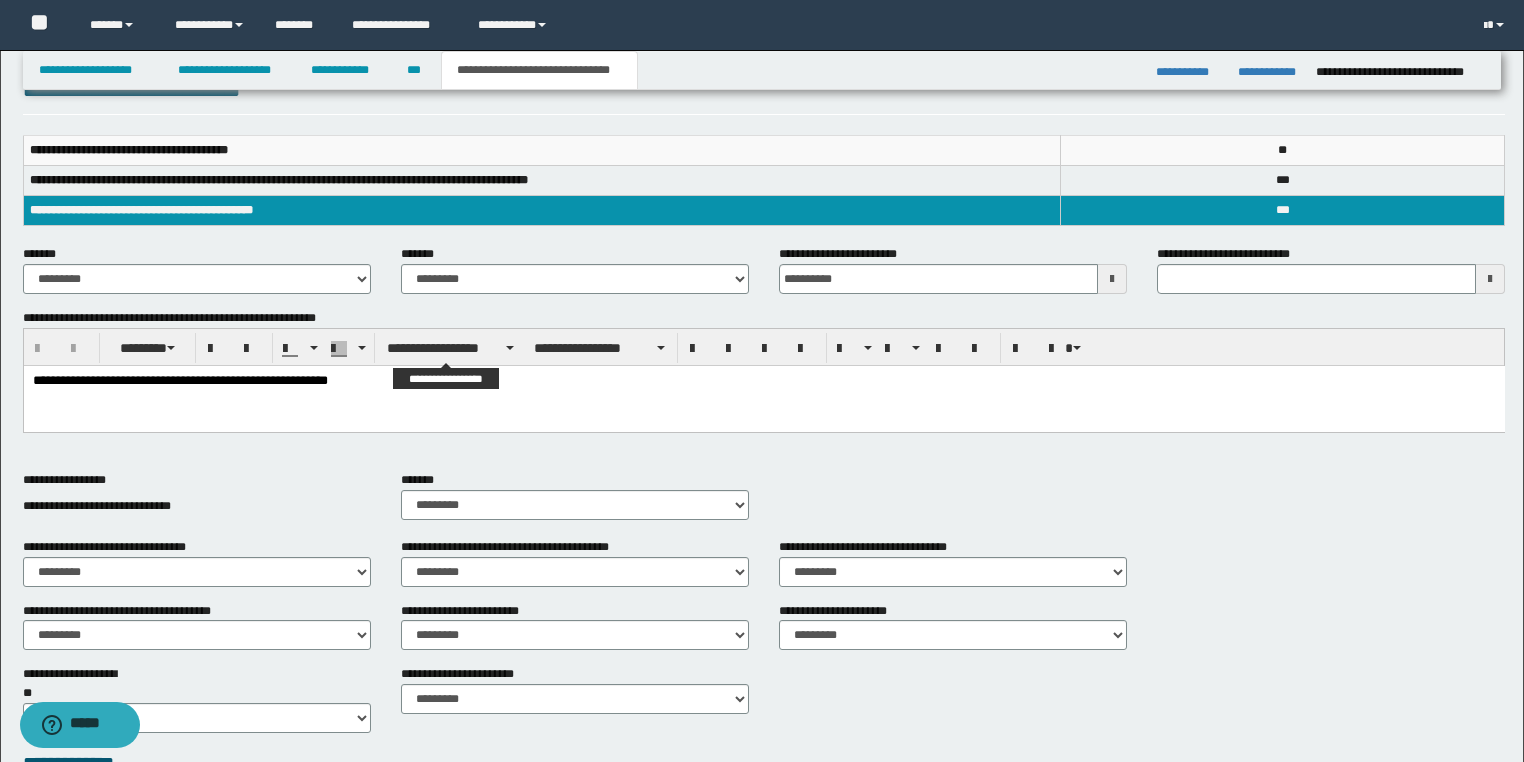 scroll, scrollTop: 400, scrollLeft: 0, axis: vertical 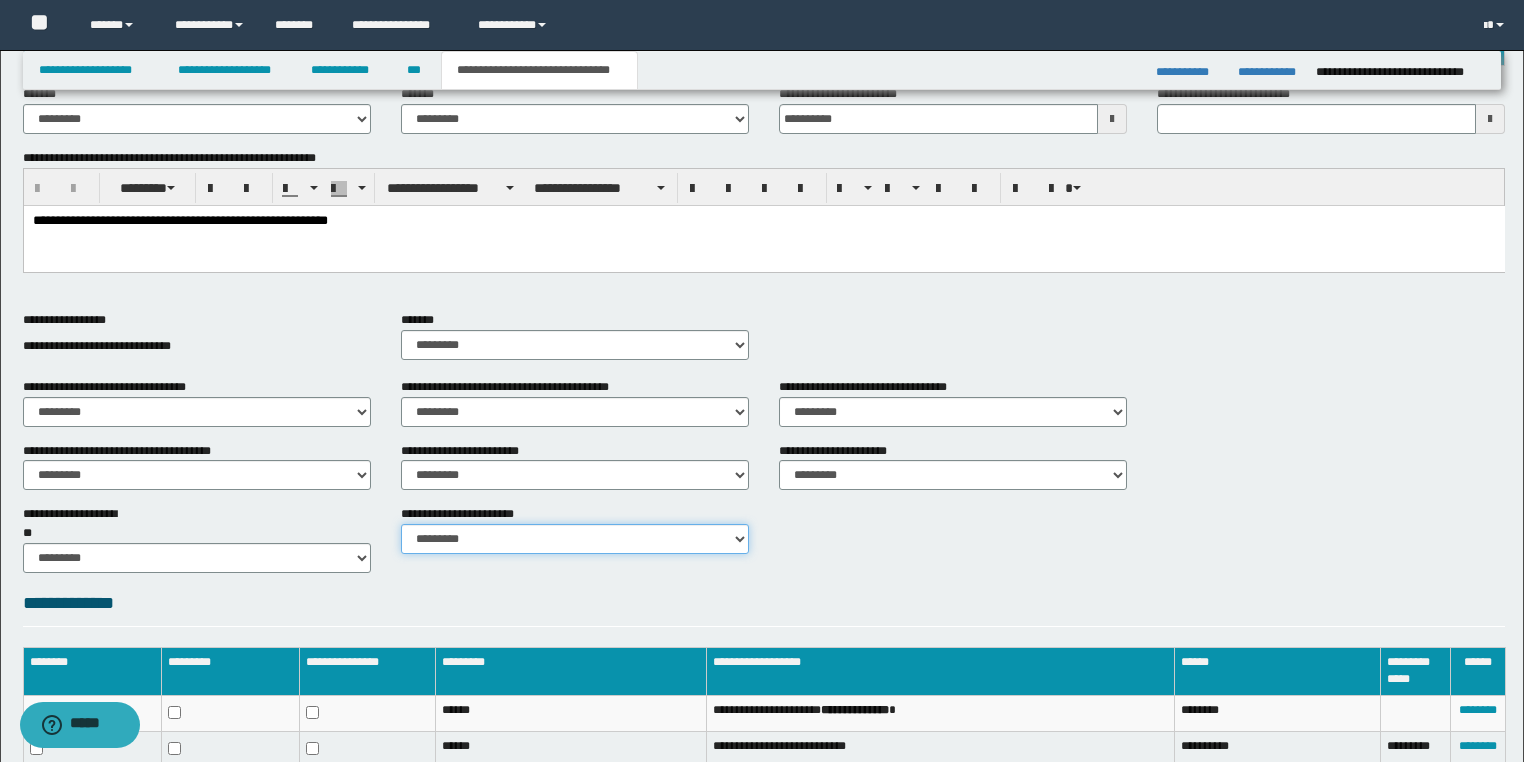 click on "*********
*********
*********" at bounding box center [575, 539] 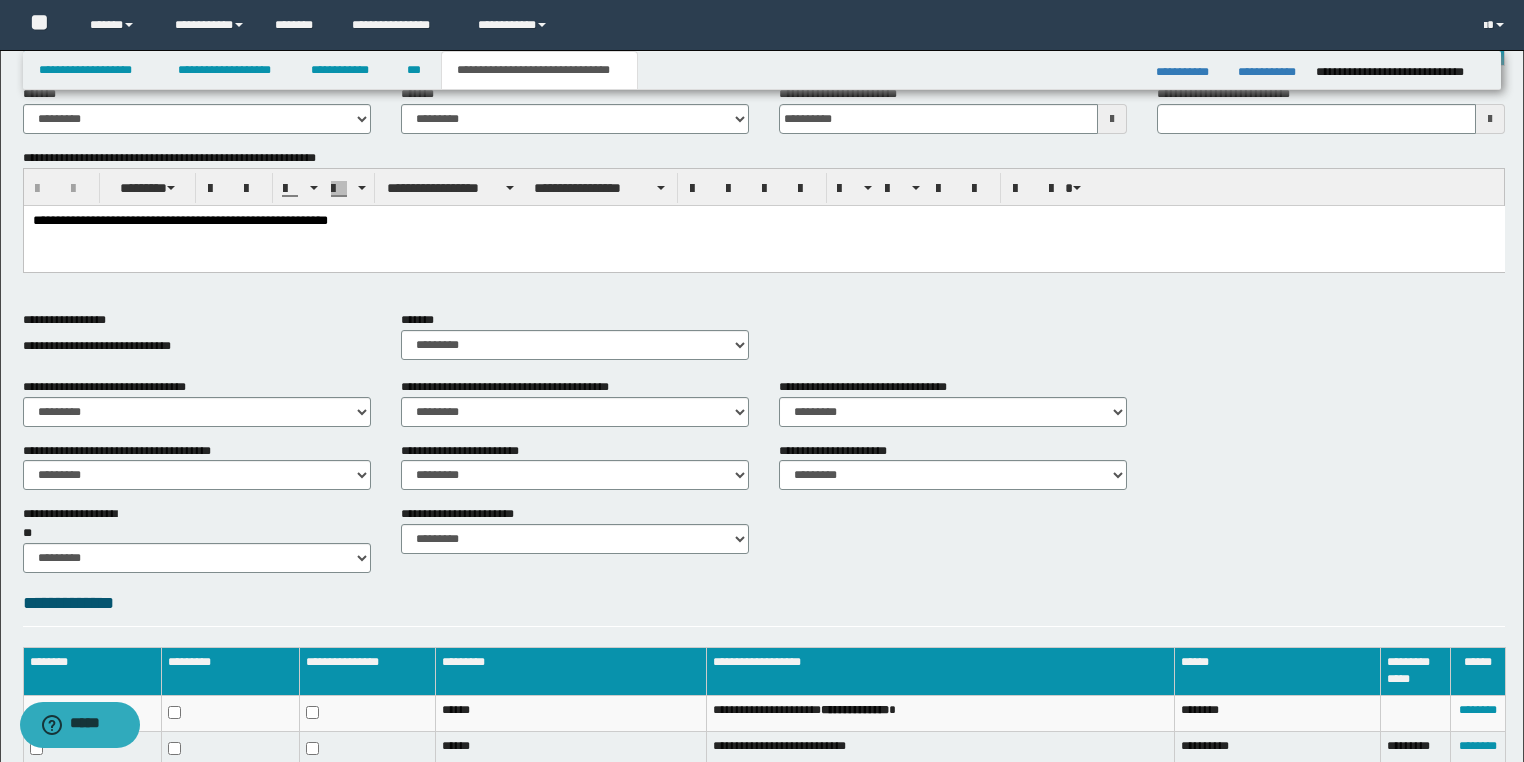 click on "**********" at bounding box center [764, 331] 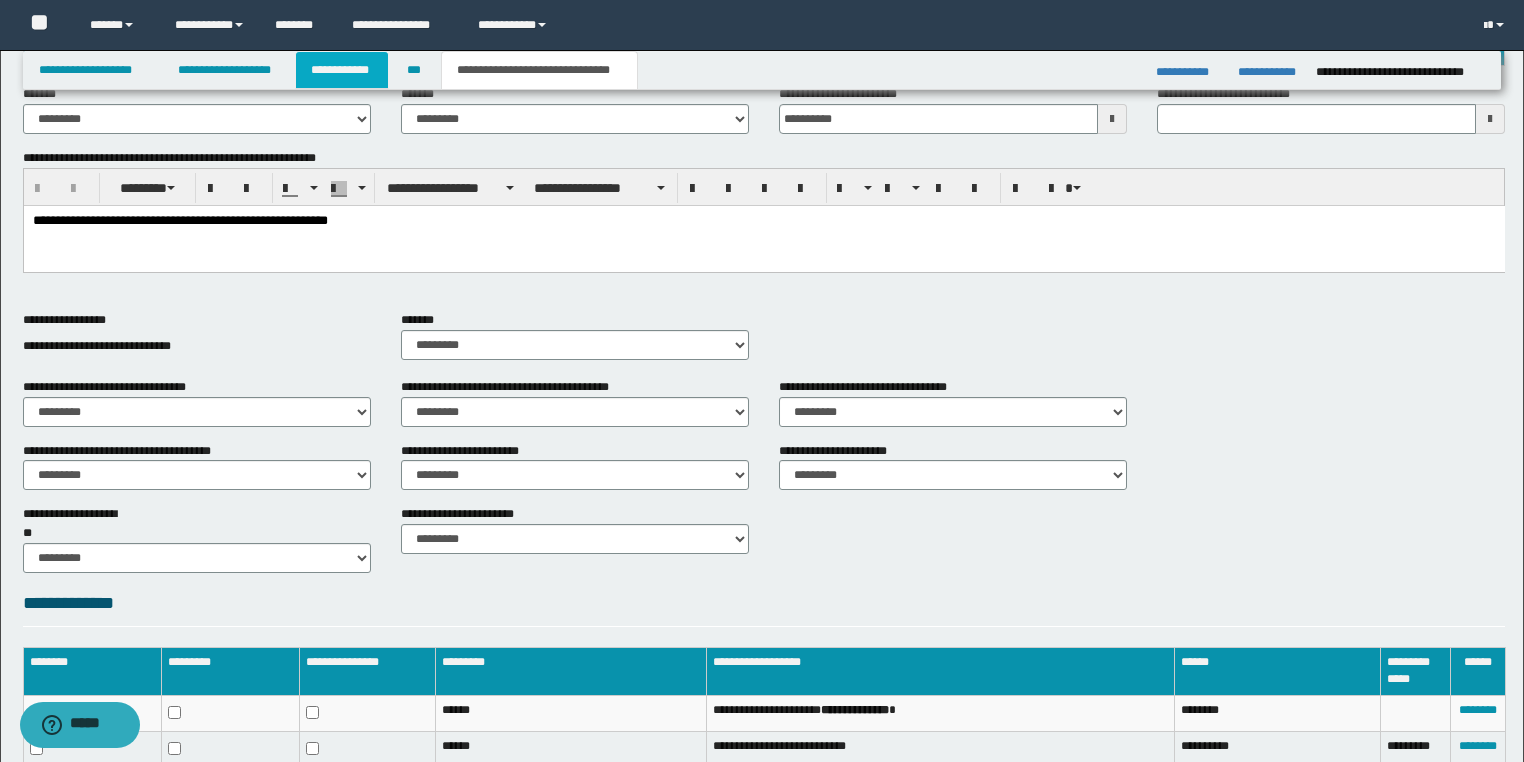 click on "**********" at bounding box center (342, 70) 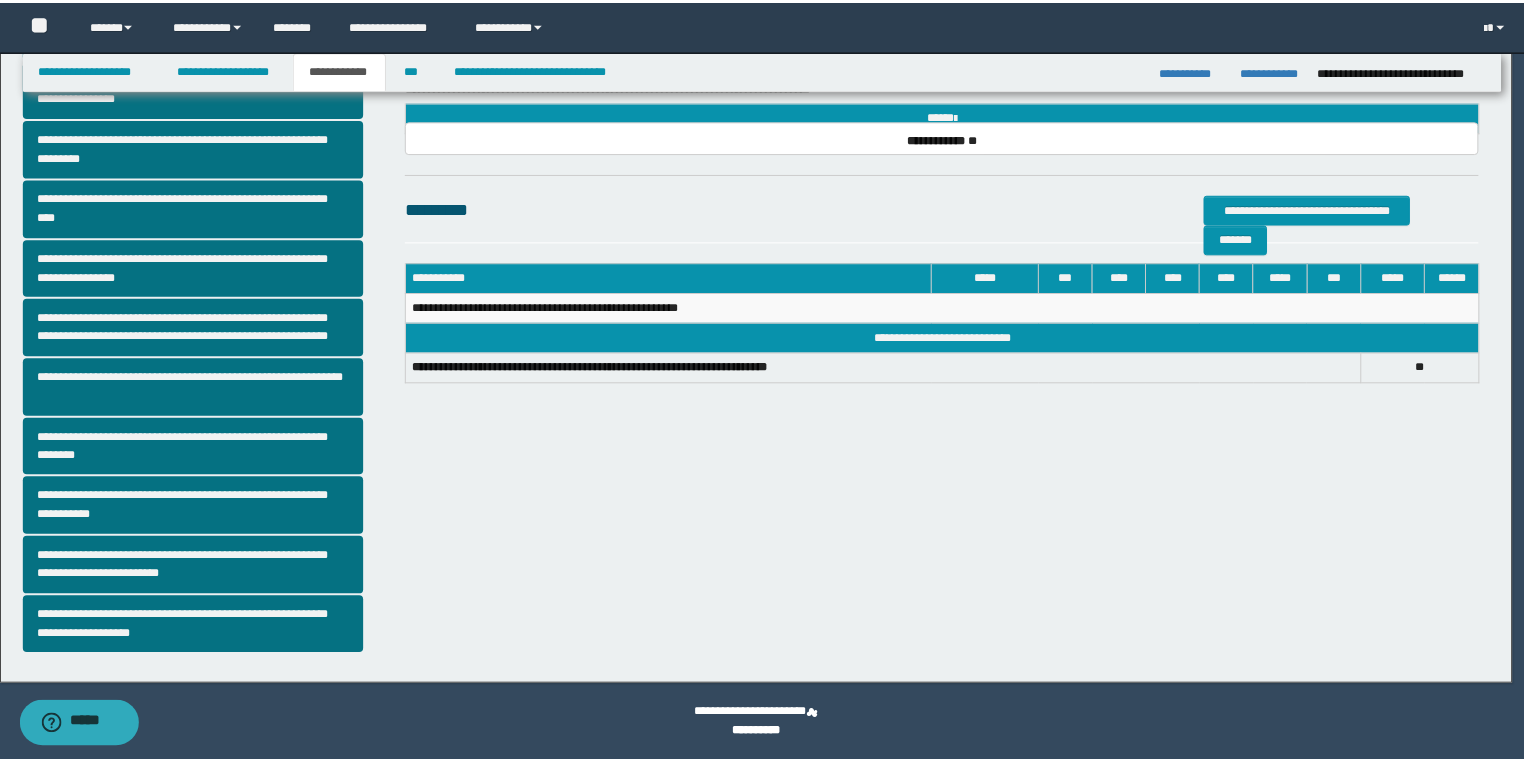 scroll, scrollTop: 311, scrollLeft: 0, axis: vertical 